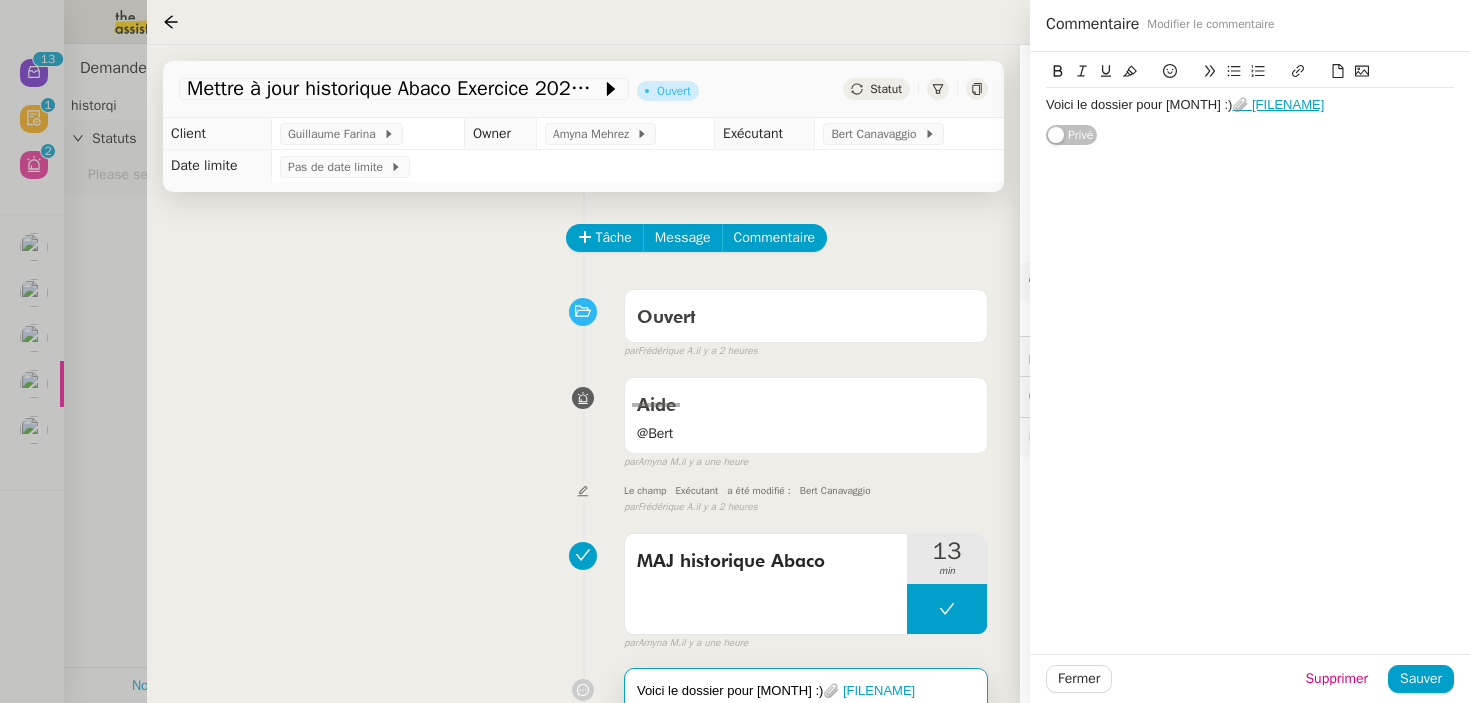 scroll, scrollTop: 0, scrollLeft: 0, axis: both 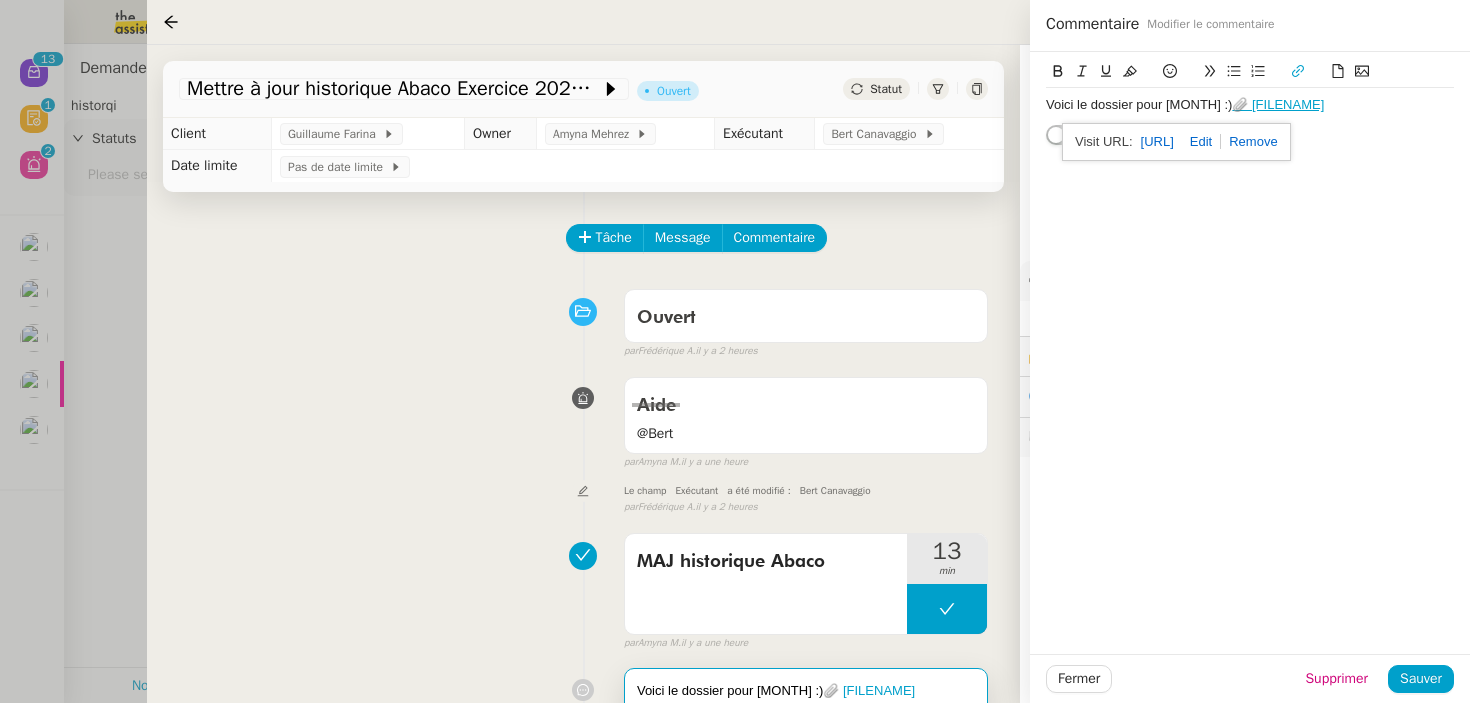 click on "[URL]" 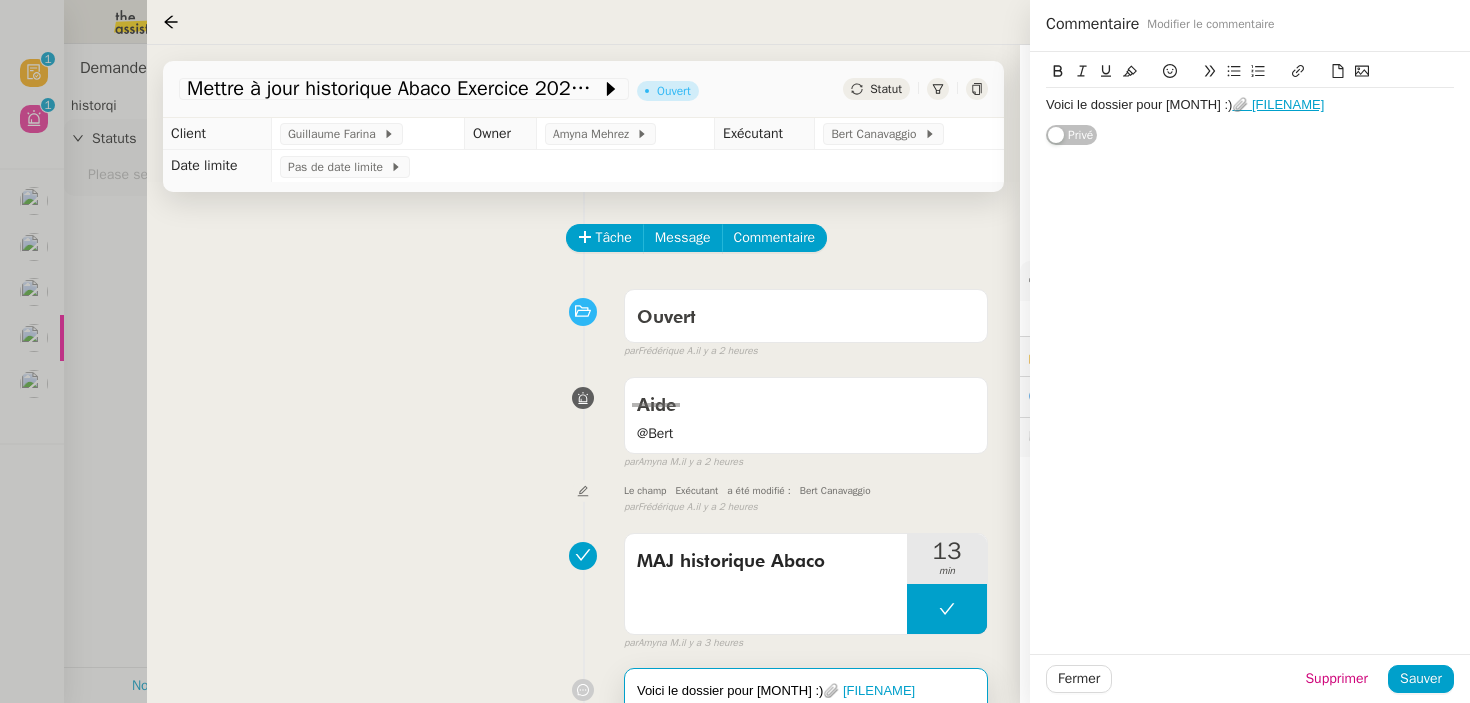 click at bounding box center [735, 351] 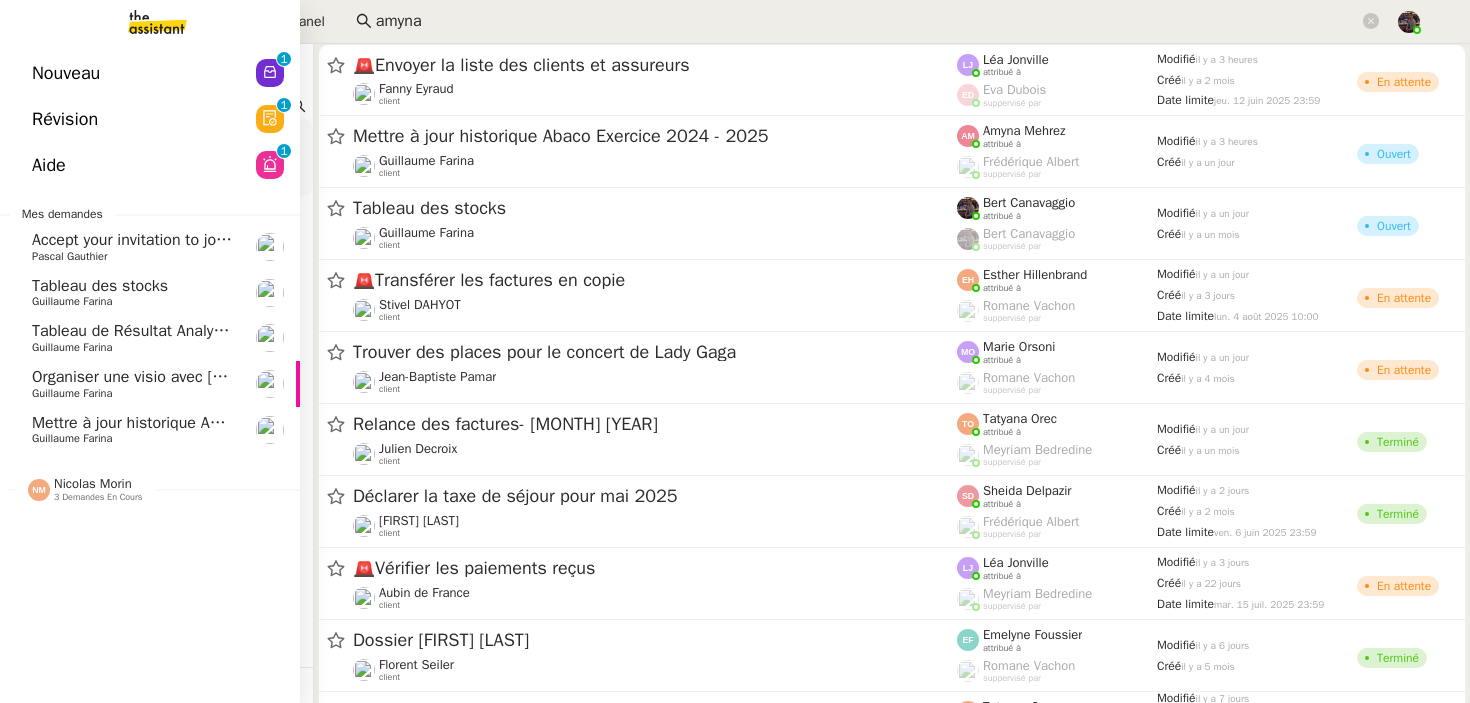 click on "Aide  0   1   2   3   4   5   6   7   8   9" 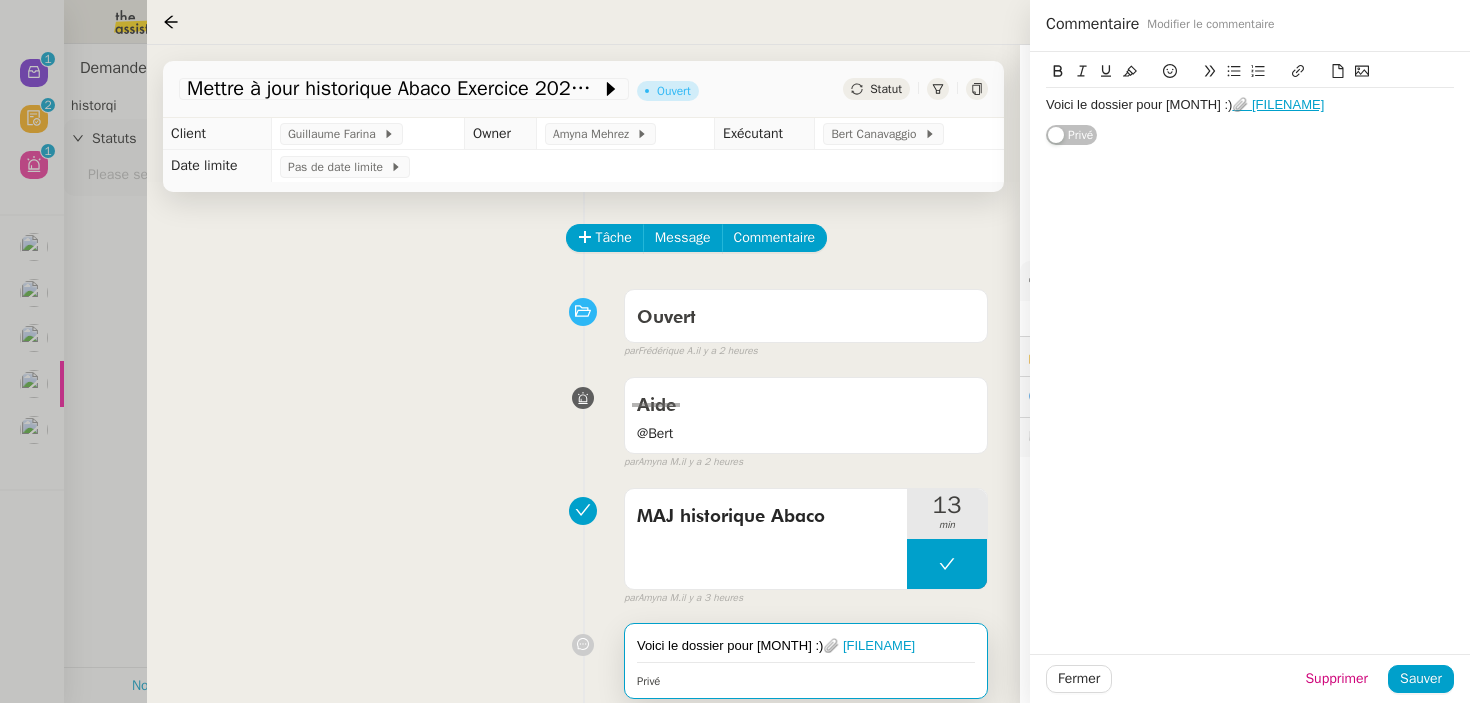 click on "Aide @[FIRST]    false par   [FIRST] [LAST]   il y a 2 heures" at bounding box center [583, 419] 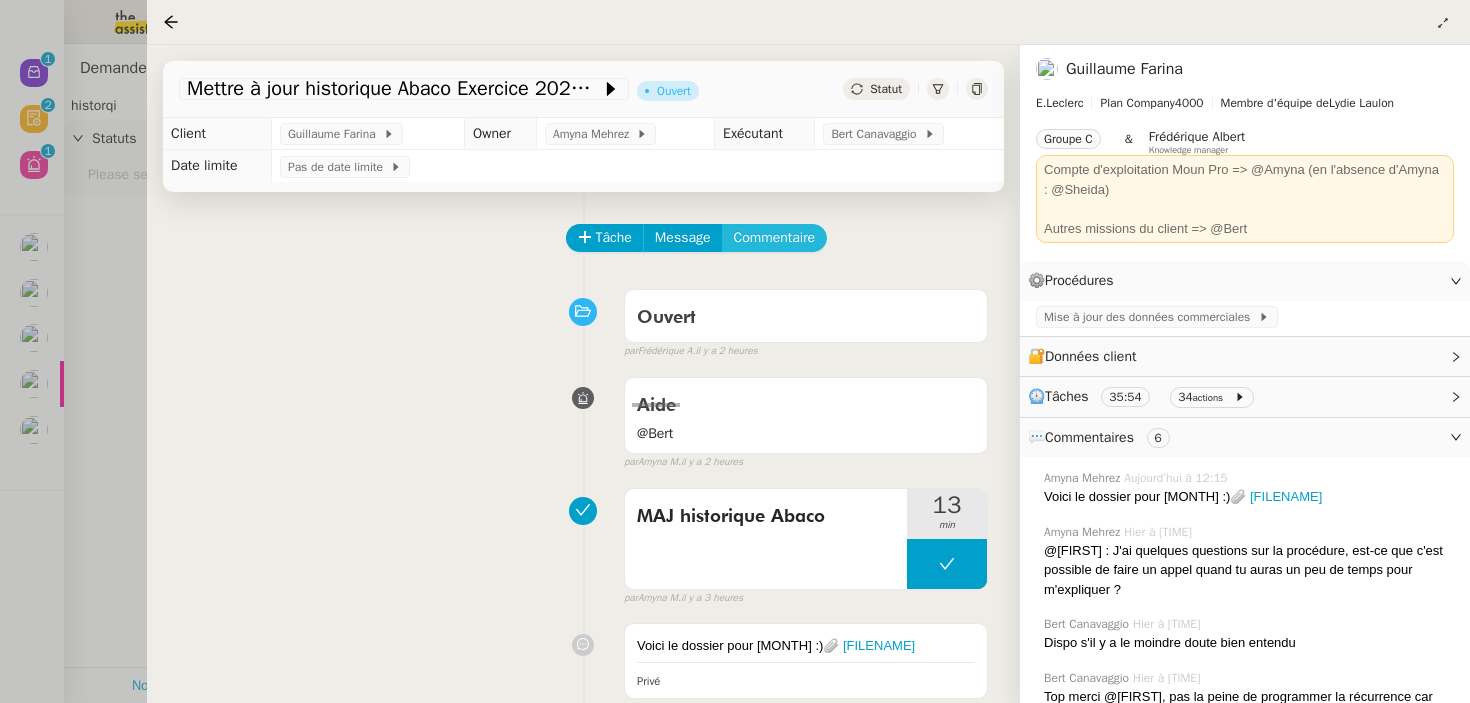 click on "Commentaire" 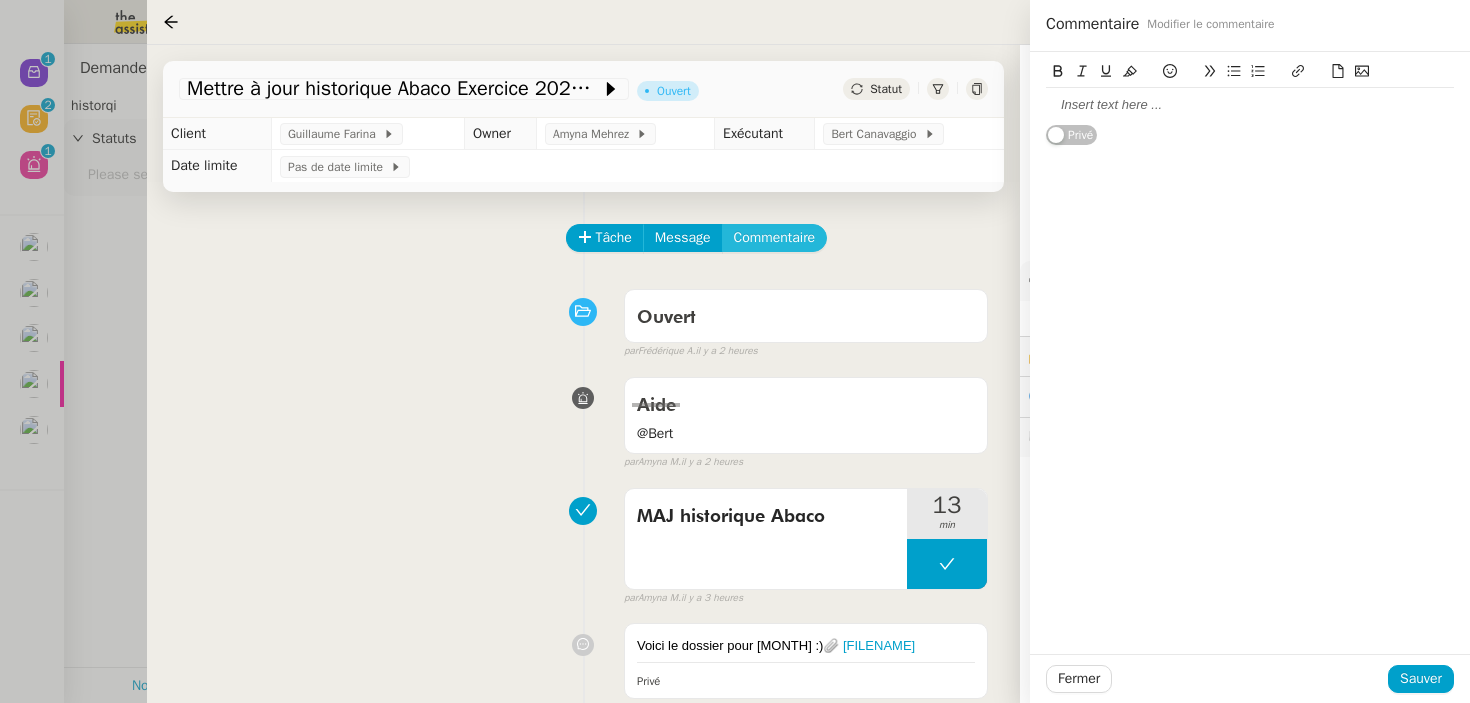 type 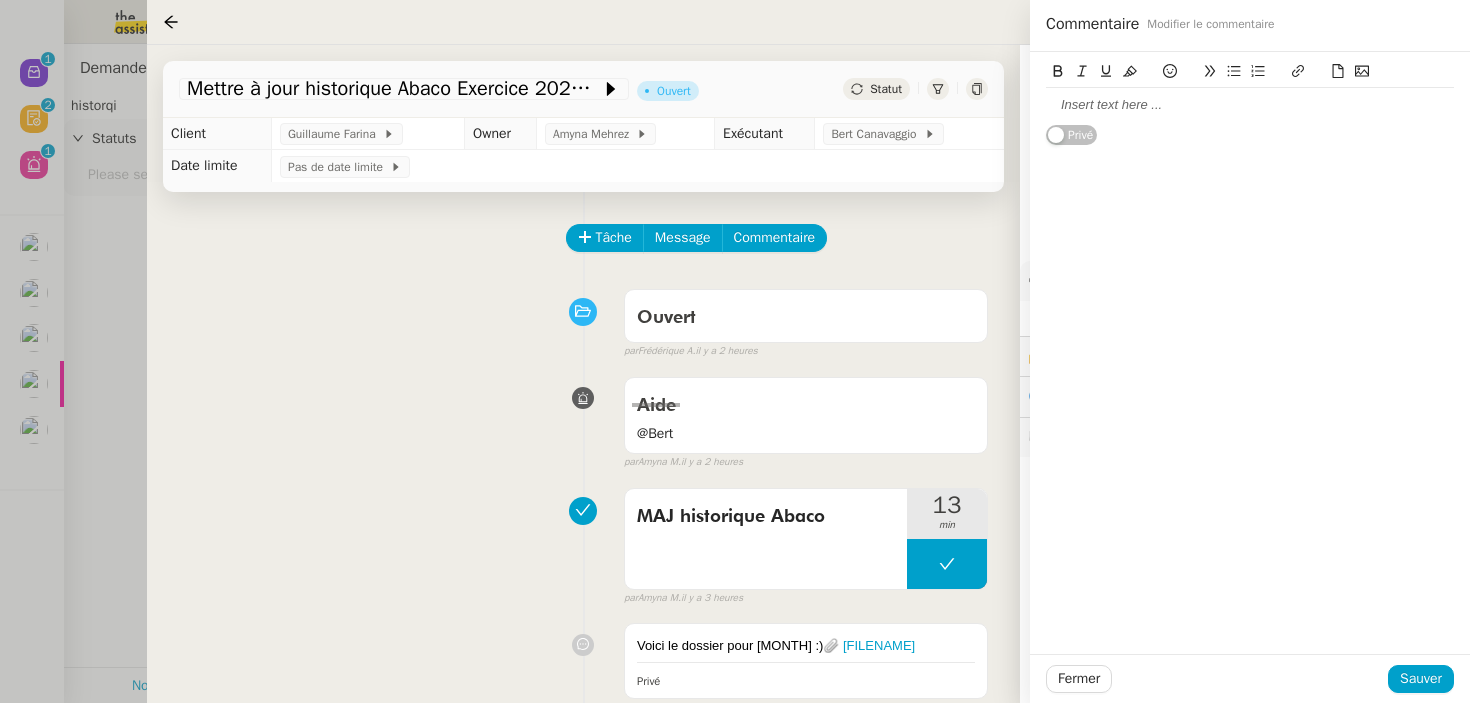 click 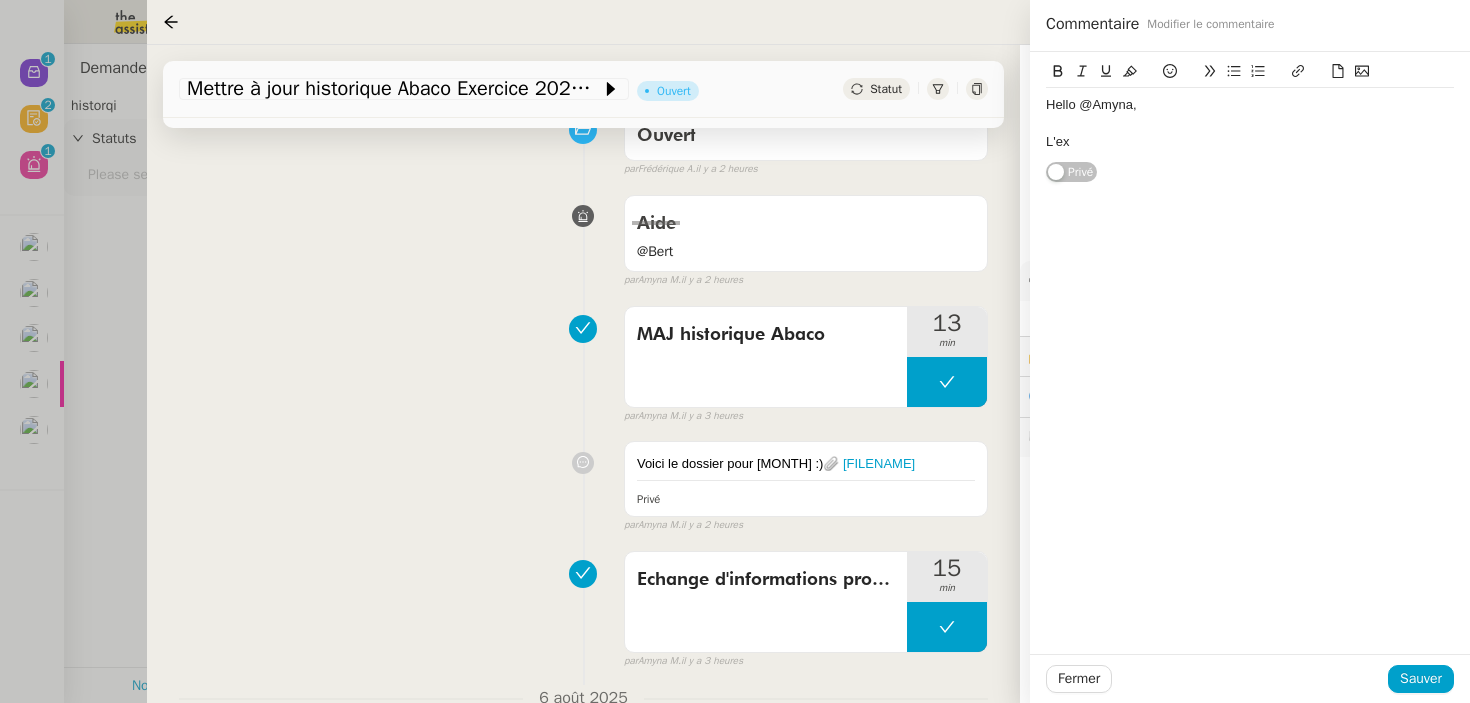 scroll, scrollTop: 19, scrollLeft: 0, axis: vertical 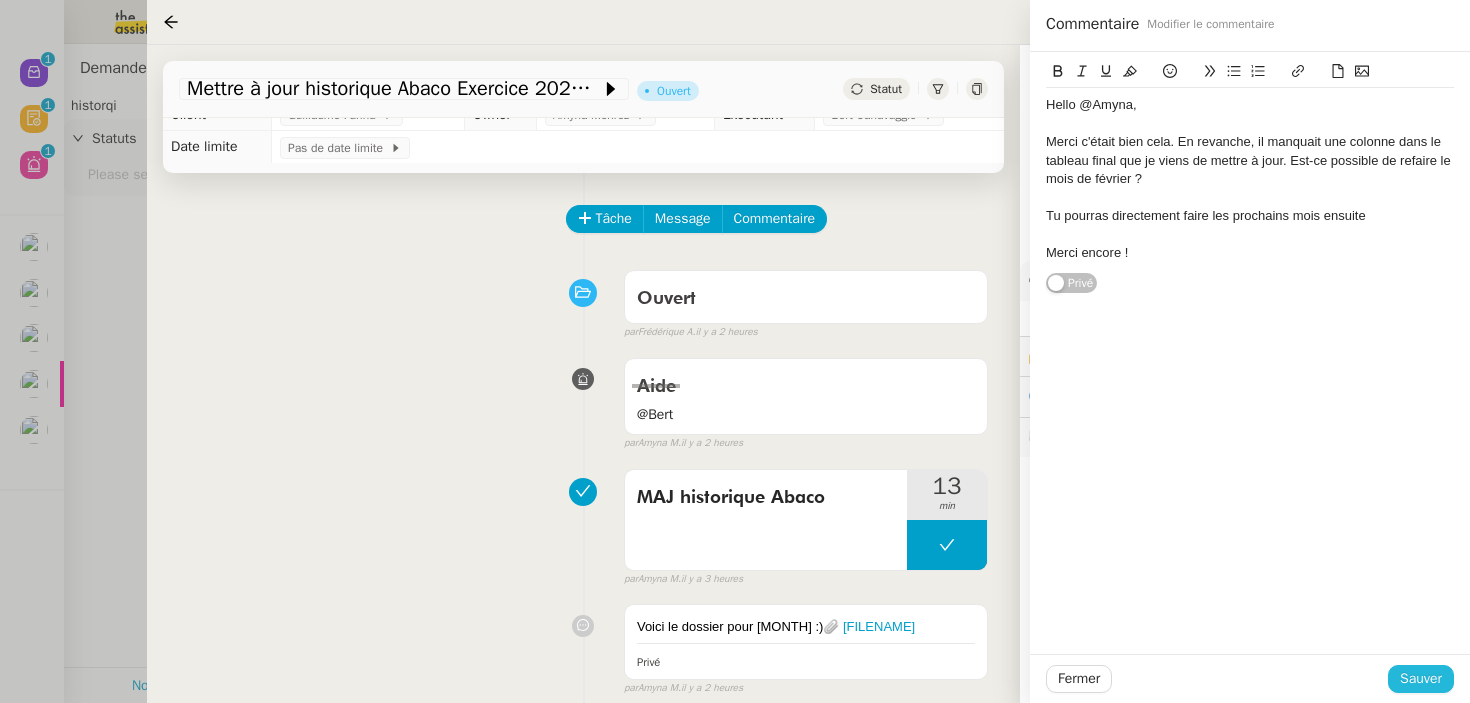 click on "Sauver" 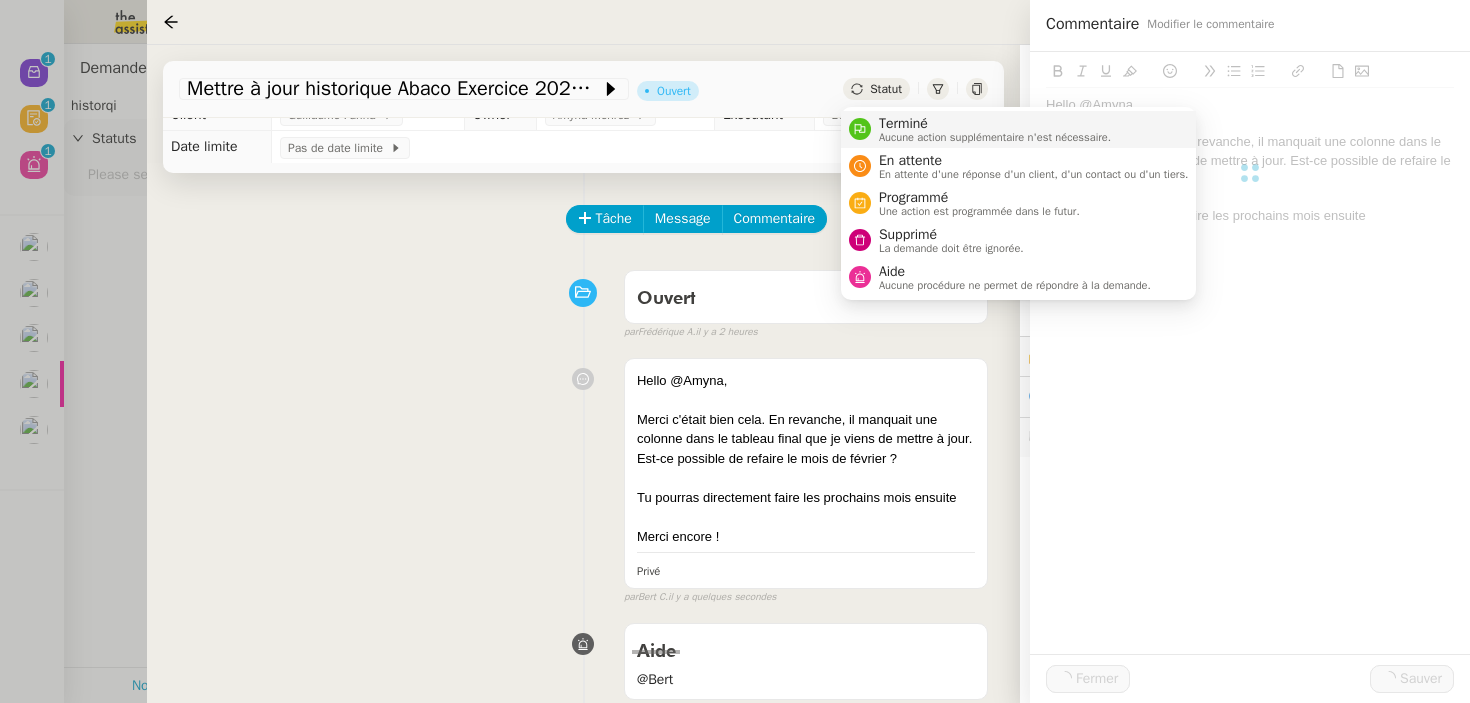 click on "Aucune action supplémentaire n'est nécessaire." at bounding box center [995, 137] 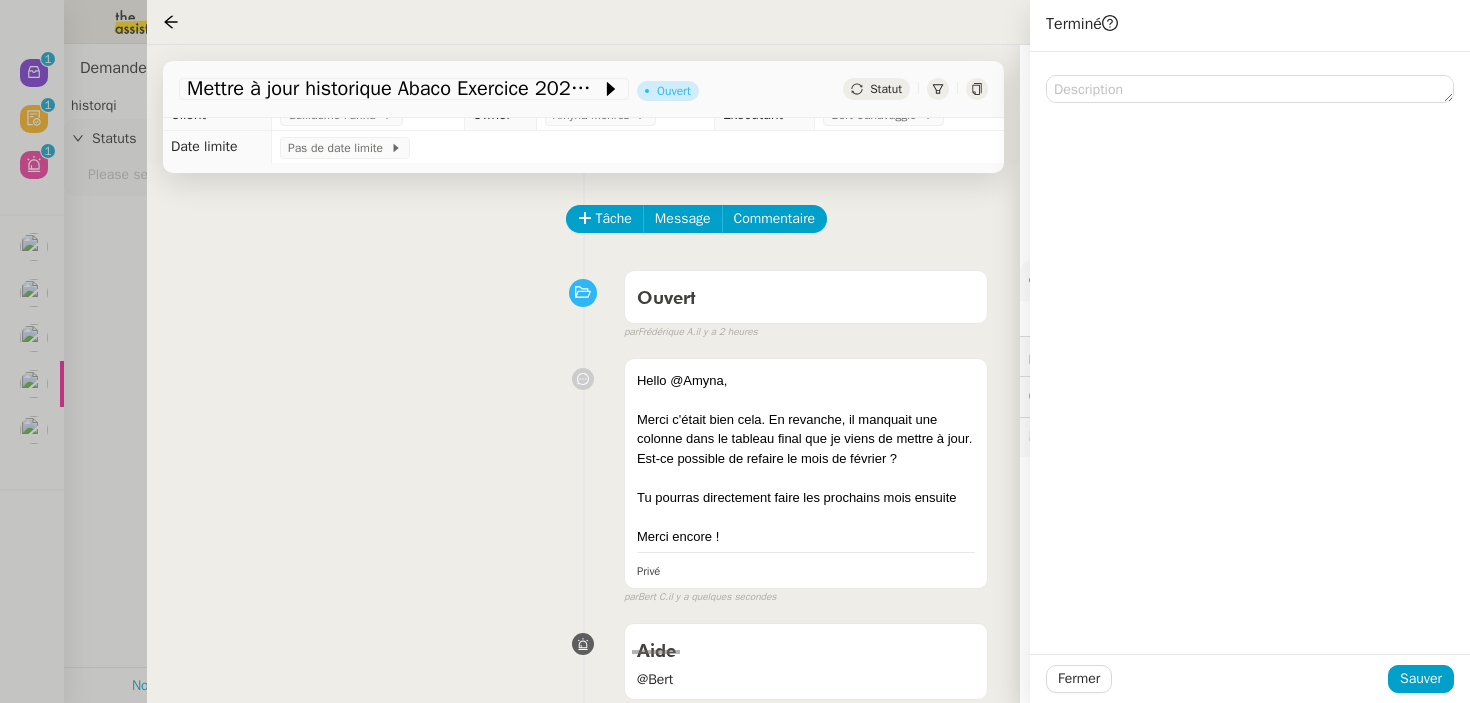 click on "Mettre à jour historique Abaco Exercice [YEAR] - [YEAR]         Ouvert     Statut" 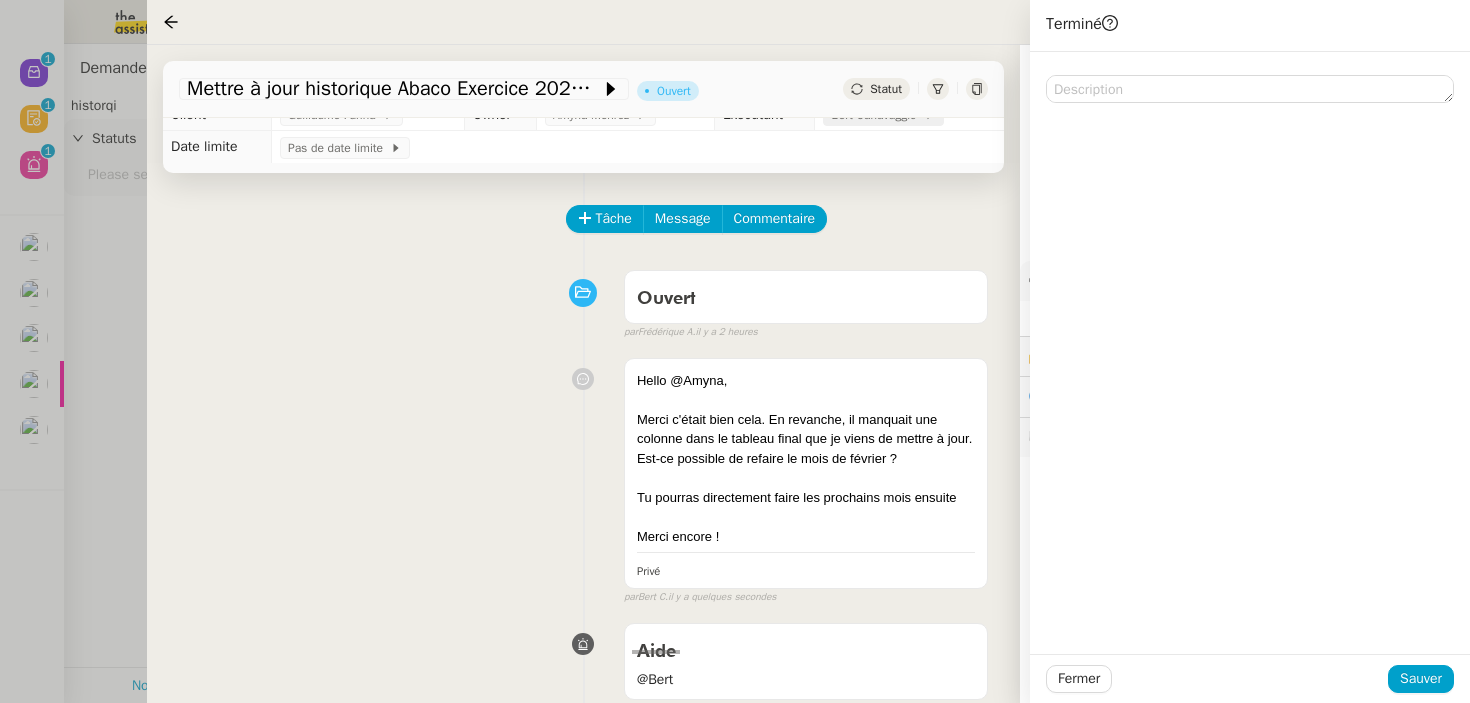 click on "Bert Canavaggio" 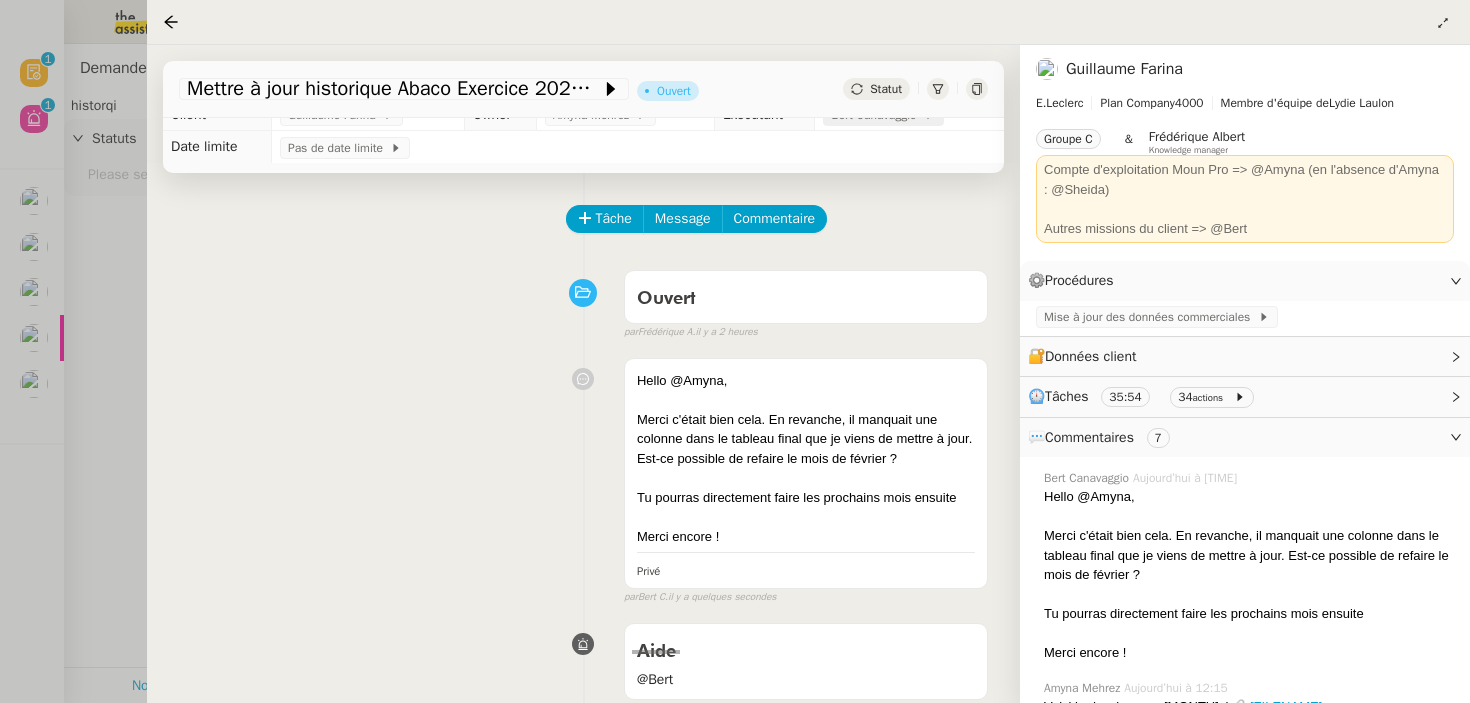 click on "Bert Canavaggio" 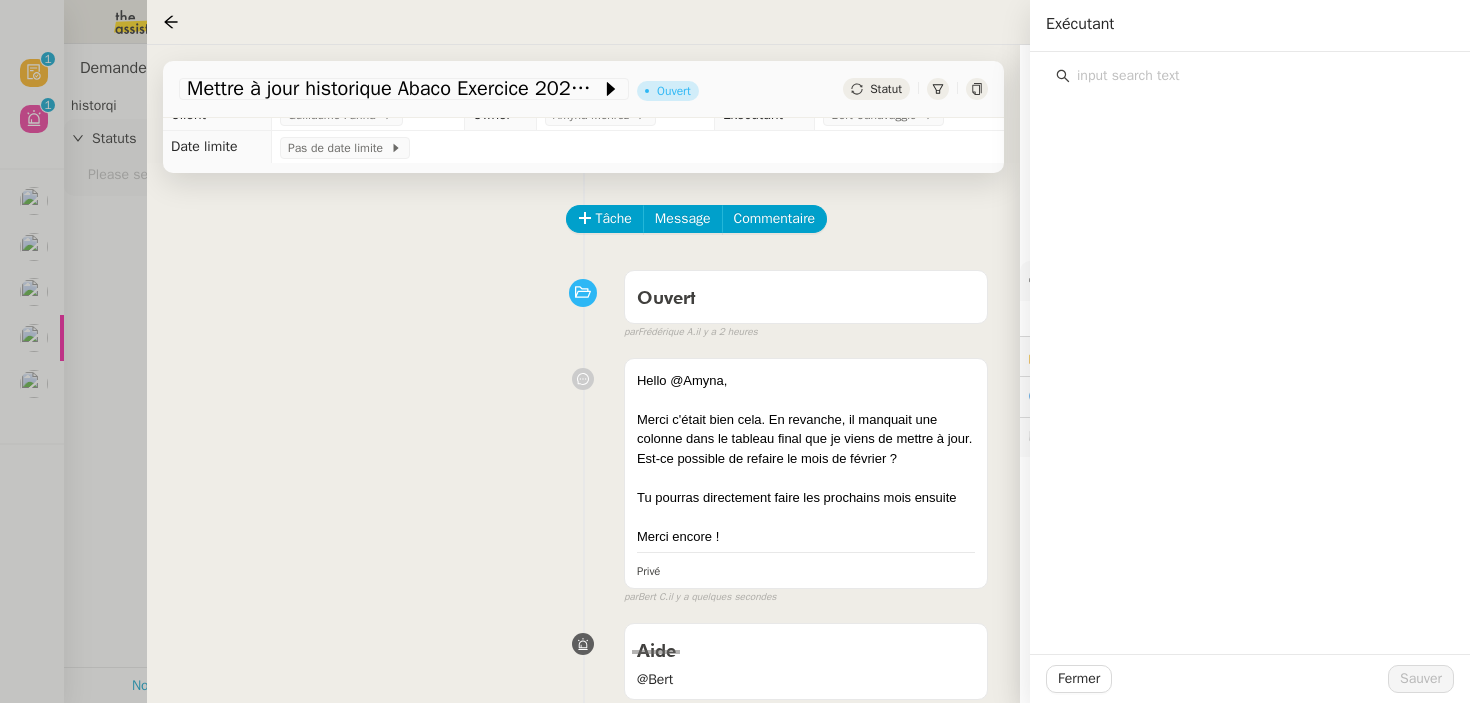 click 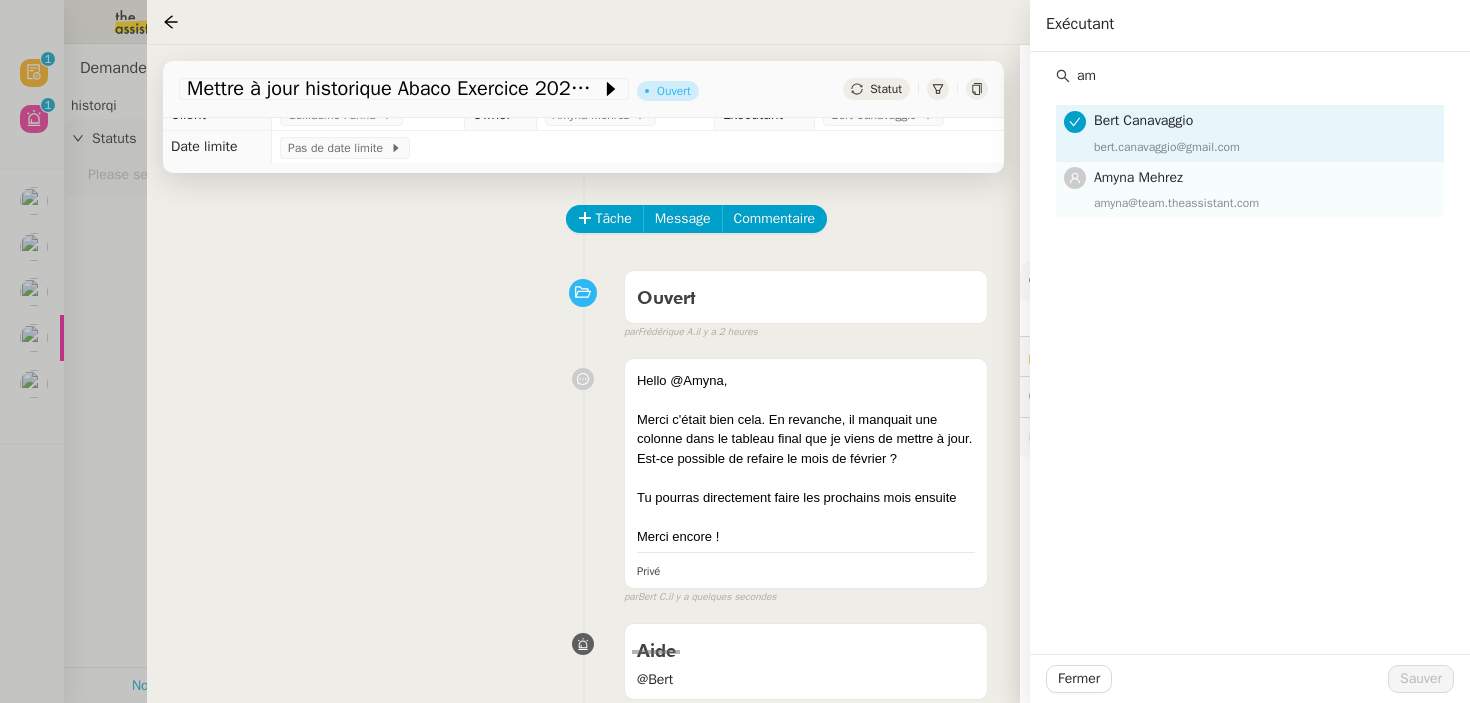 type on "am" 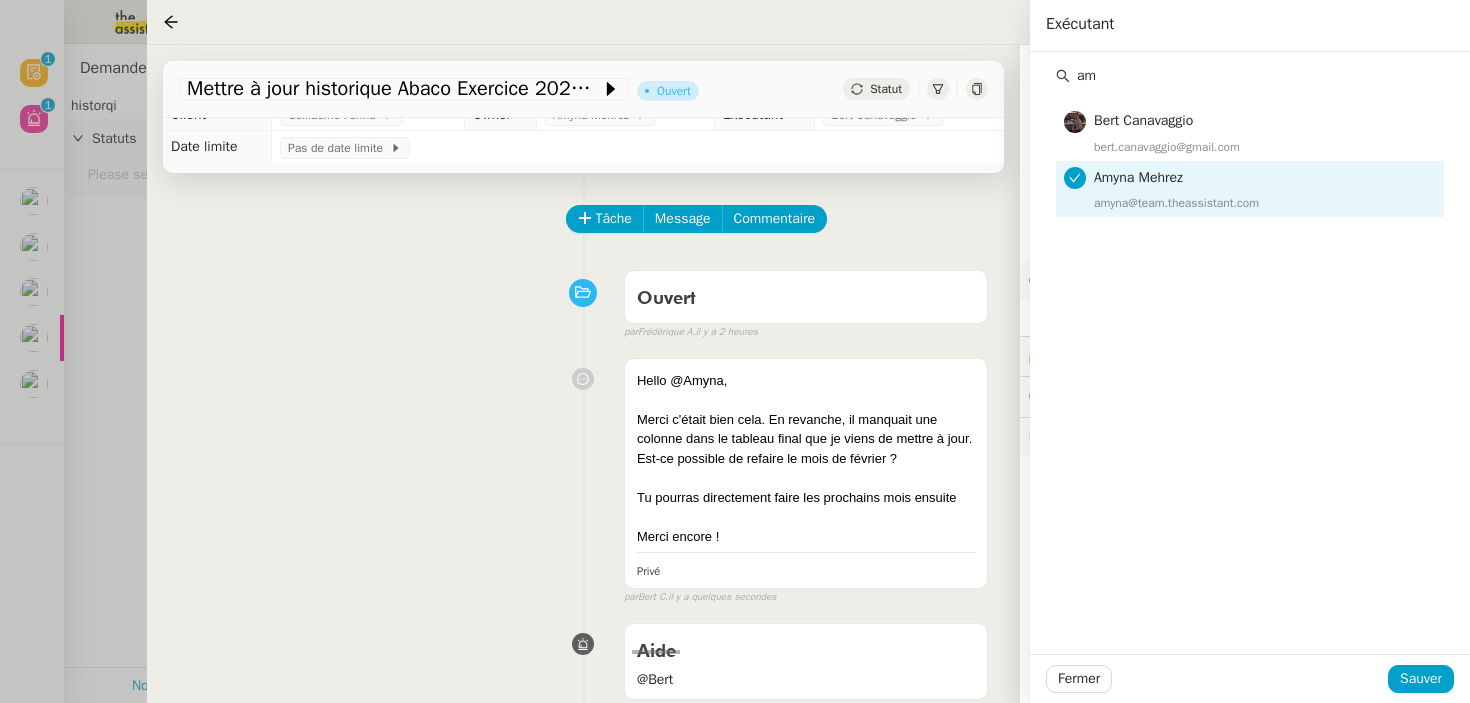click on "Fermer Sauver" 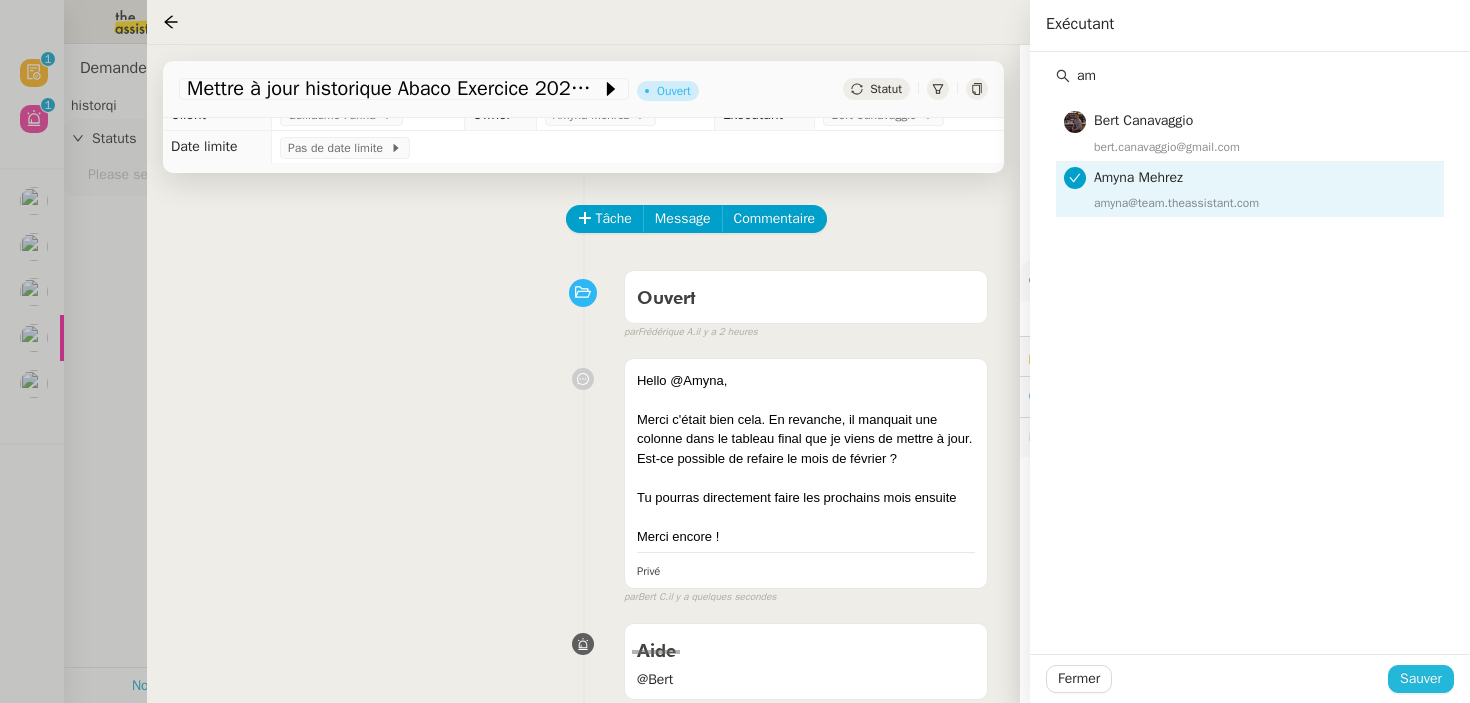 click on "Sauver" 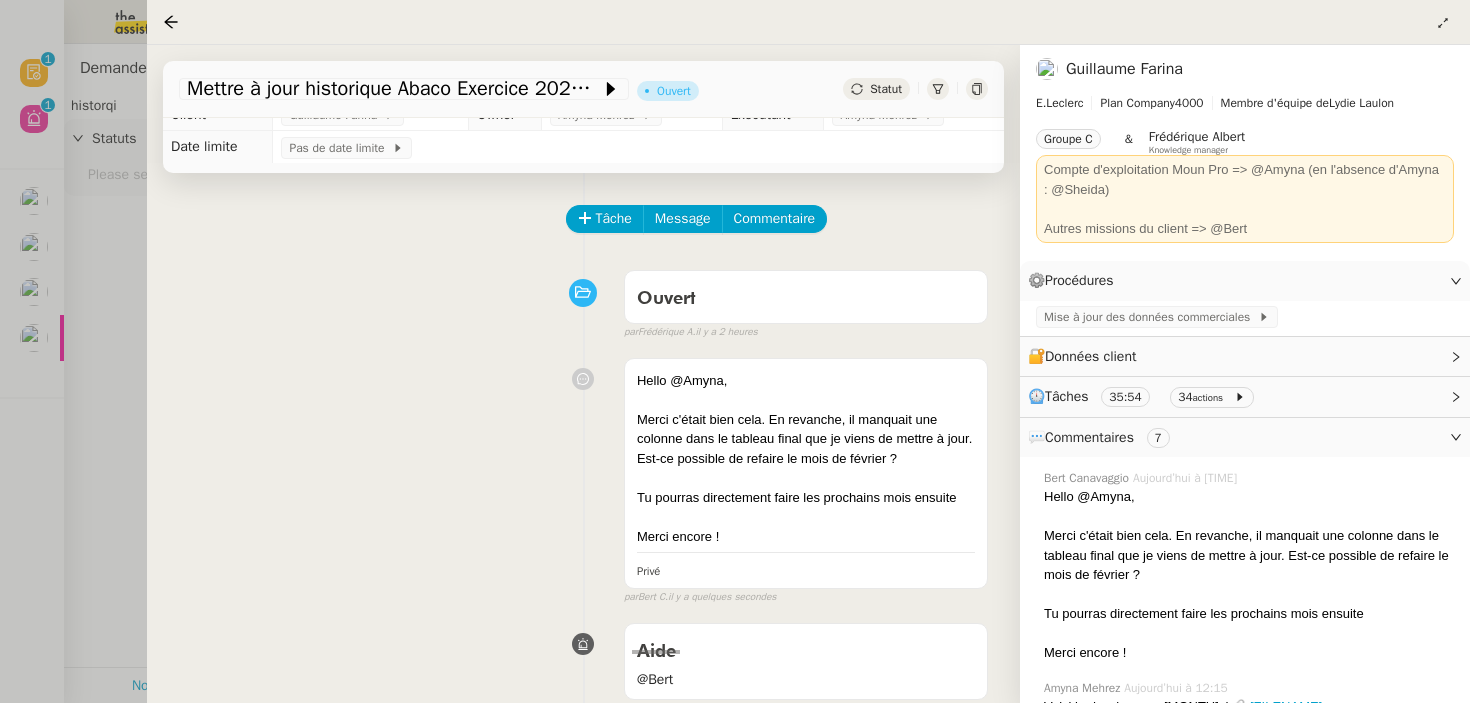 click at bounding box center [735, 351] 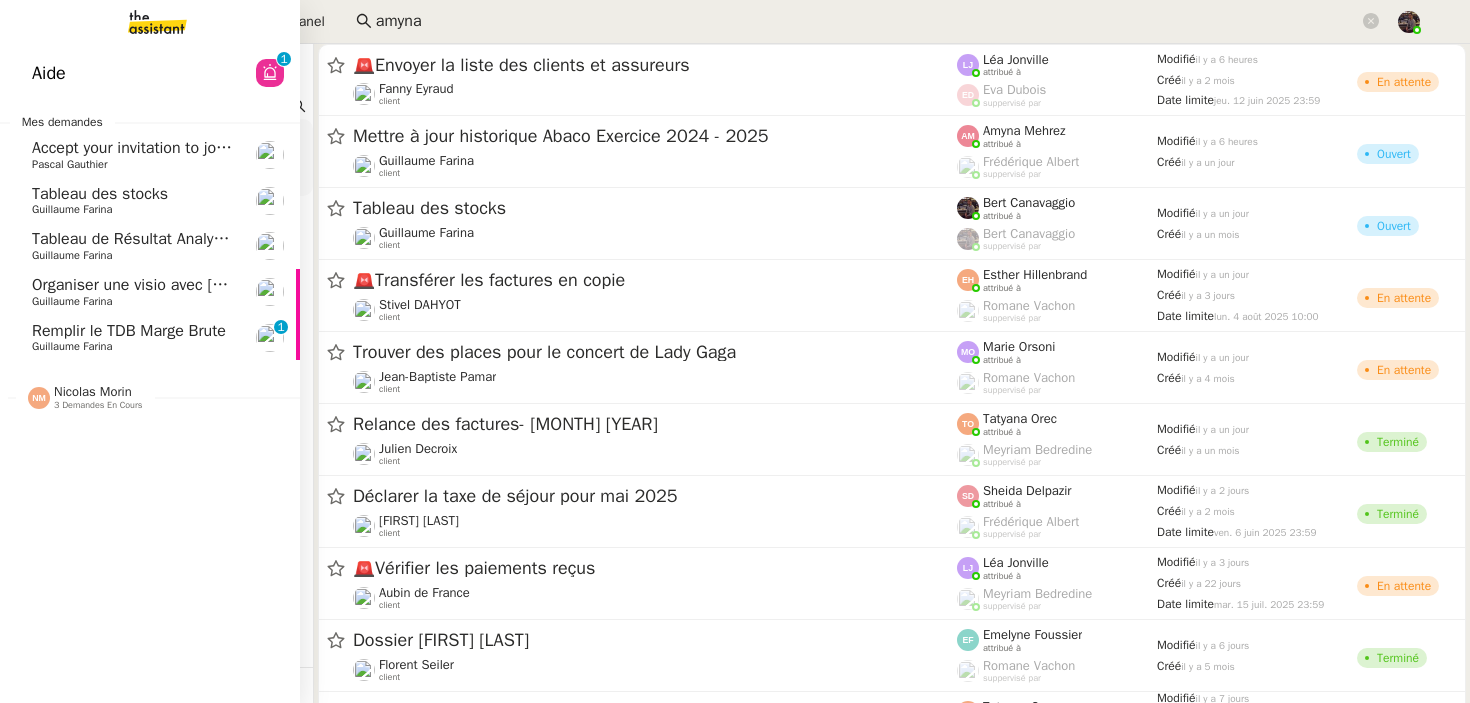 click on "Remplir le TDB Marge Brute" 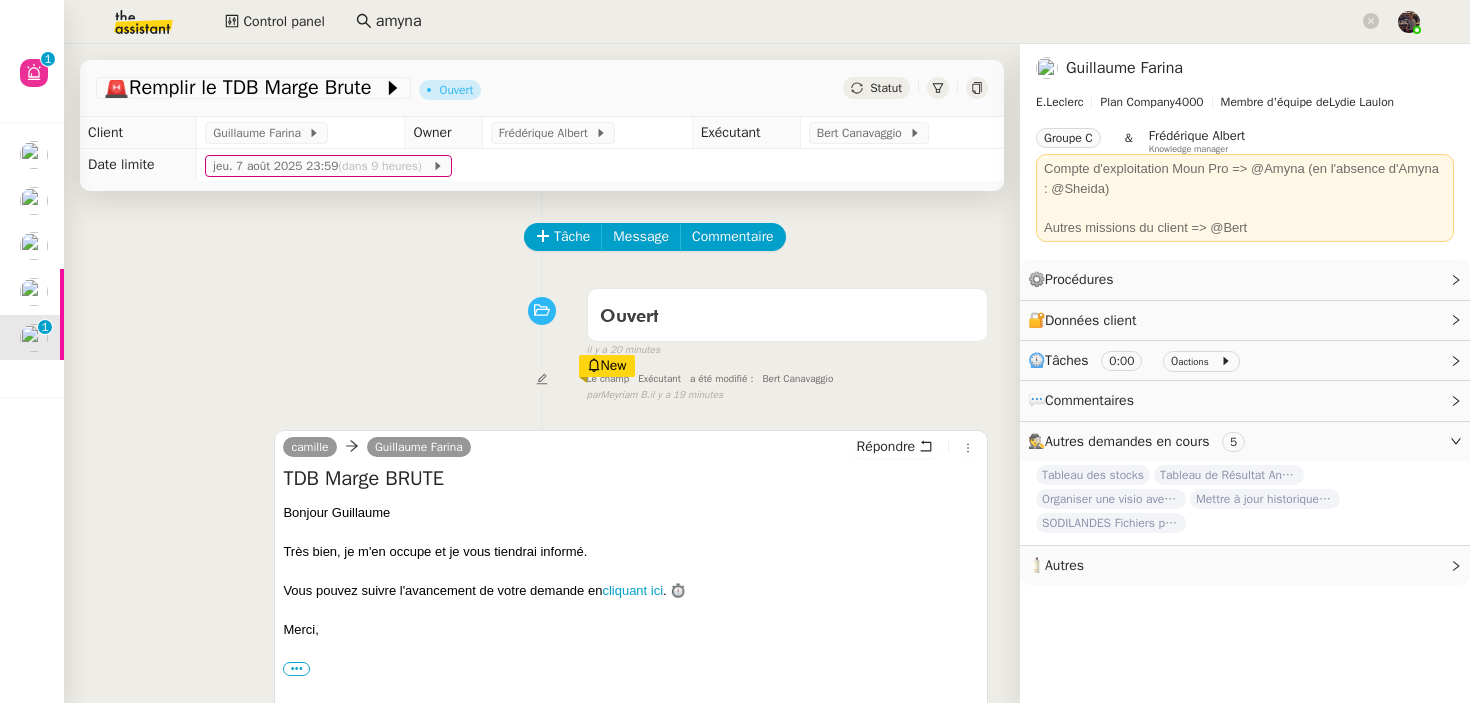 scroll, scrollTop: 534, scrollLeft: 0, axis: vertical 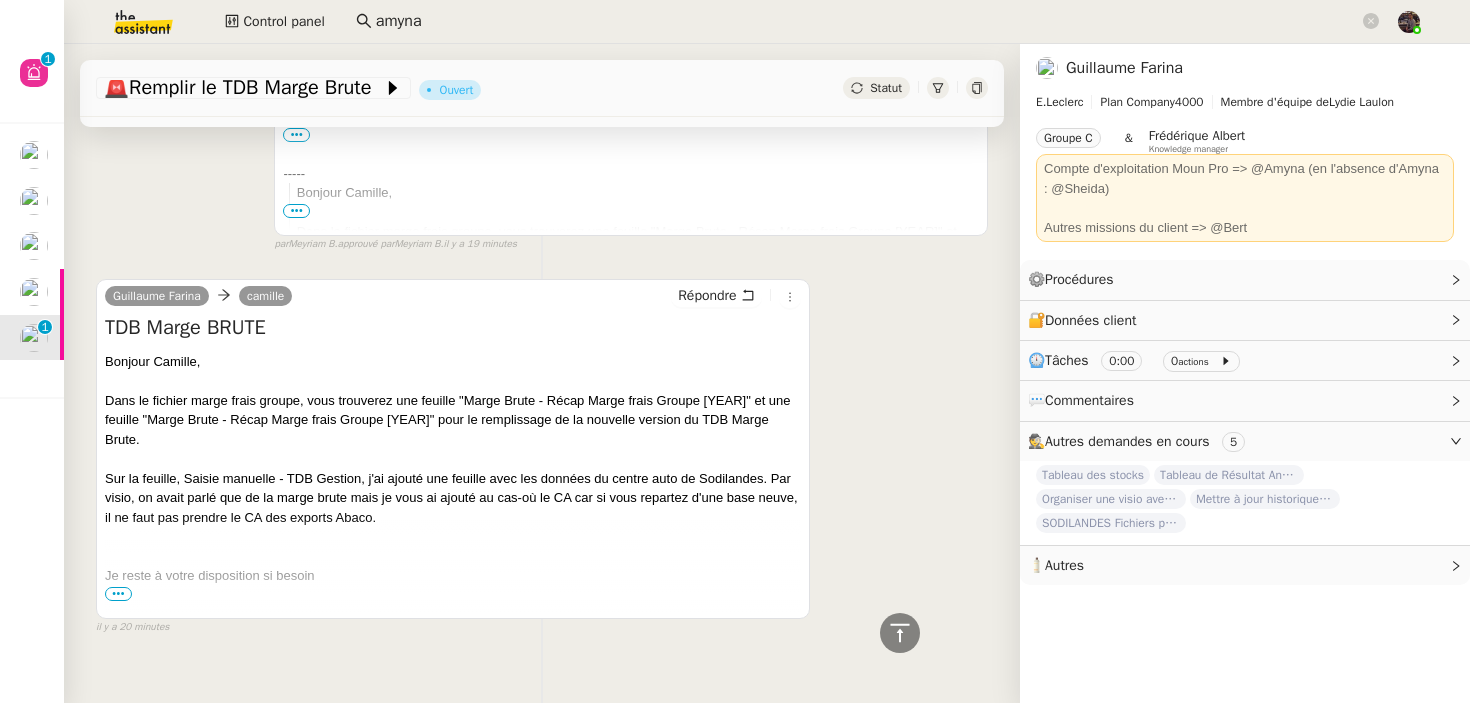 click on "TDB Marge BRUTE
Bonjour [FIRST], Dans le fichier marge frais groupe, vous trouverez une feuille "Marge Brute - Récap Marge frais Groupe [YEAR]" et une feuille "Marge Brute - Récap Marge frais Groupe [YEAR]" pour le remplissage de la nouvelle version du TDB Marge Brute. Sur la feuille, Saisie manuelle - TDB Gestion, j'ai ajouté une feuille avec les données du centre auto de Sodilandes. Par visio, on avait parlé que de la marge brute mais je vous ai ajouté au cas-où le CA car si vous repartez d'une base neuve, il ne faut pas prendre le CA des exports Abaco. Je reste à votre disposition si besoin  Bon courage [FIRST]
•••" at bounding box center [453, 464] 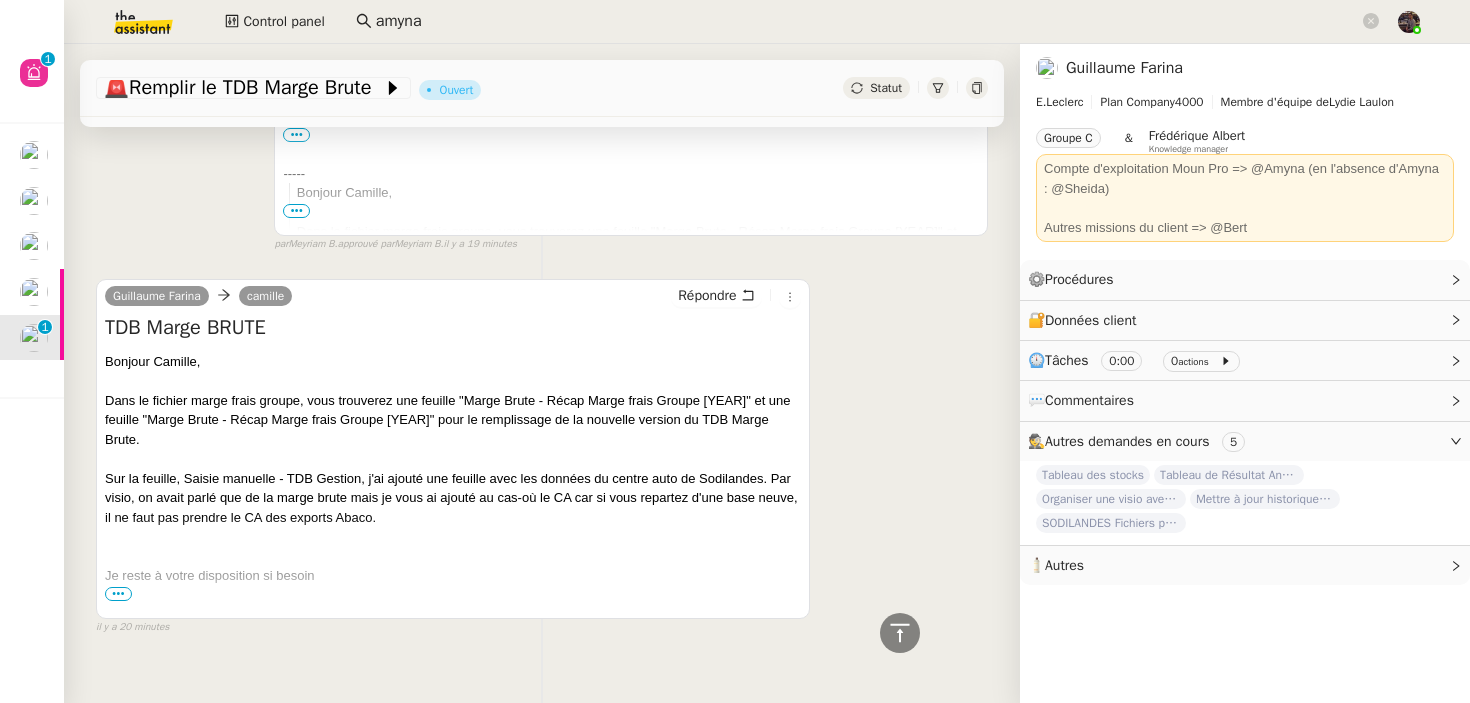 click on "•••" at bounding box center (118, 594) 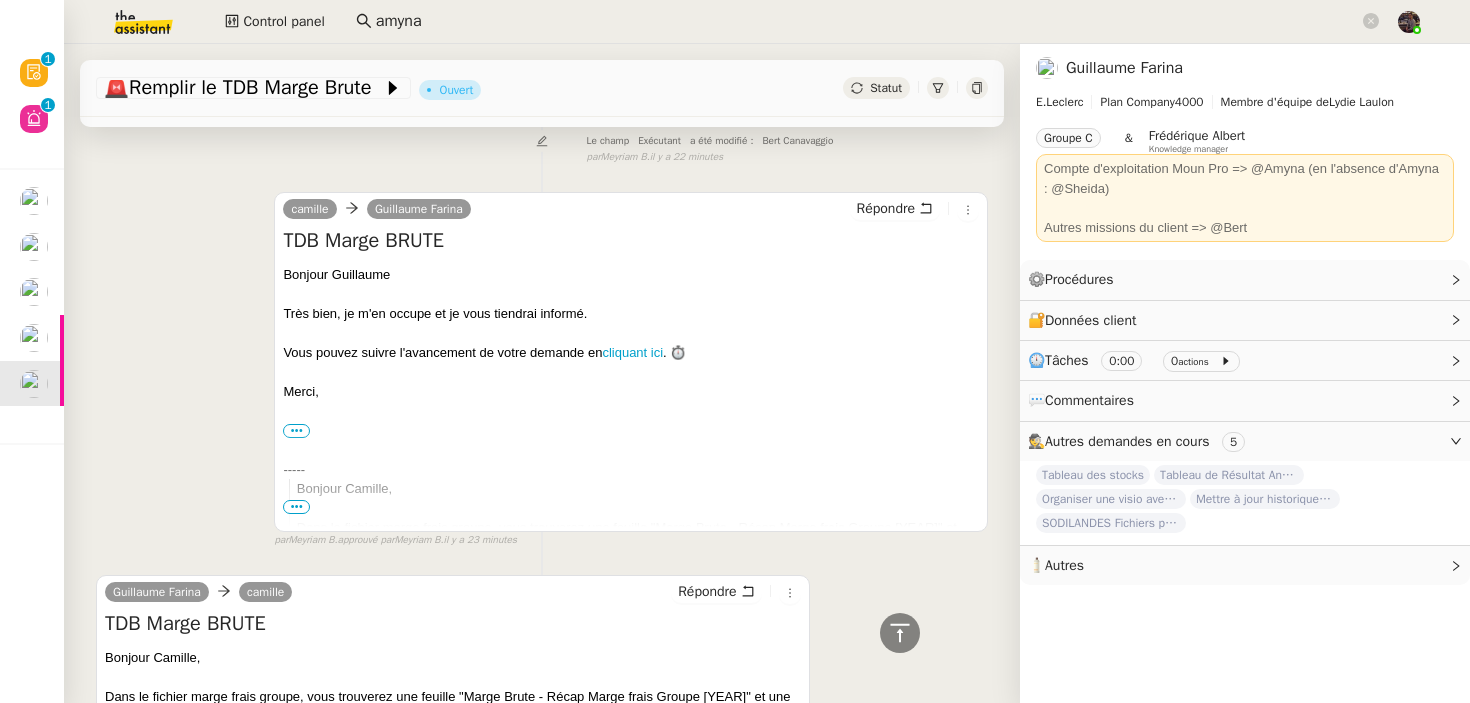 scroll, scrollTop: 0, scrollLeft: 0, axis: both 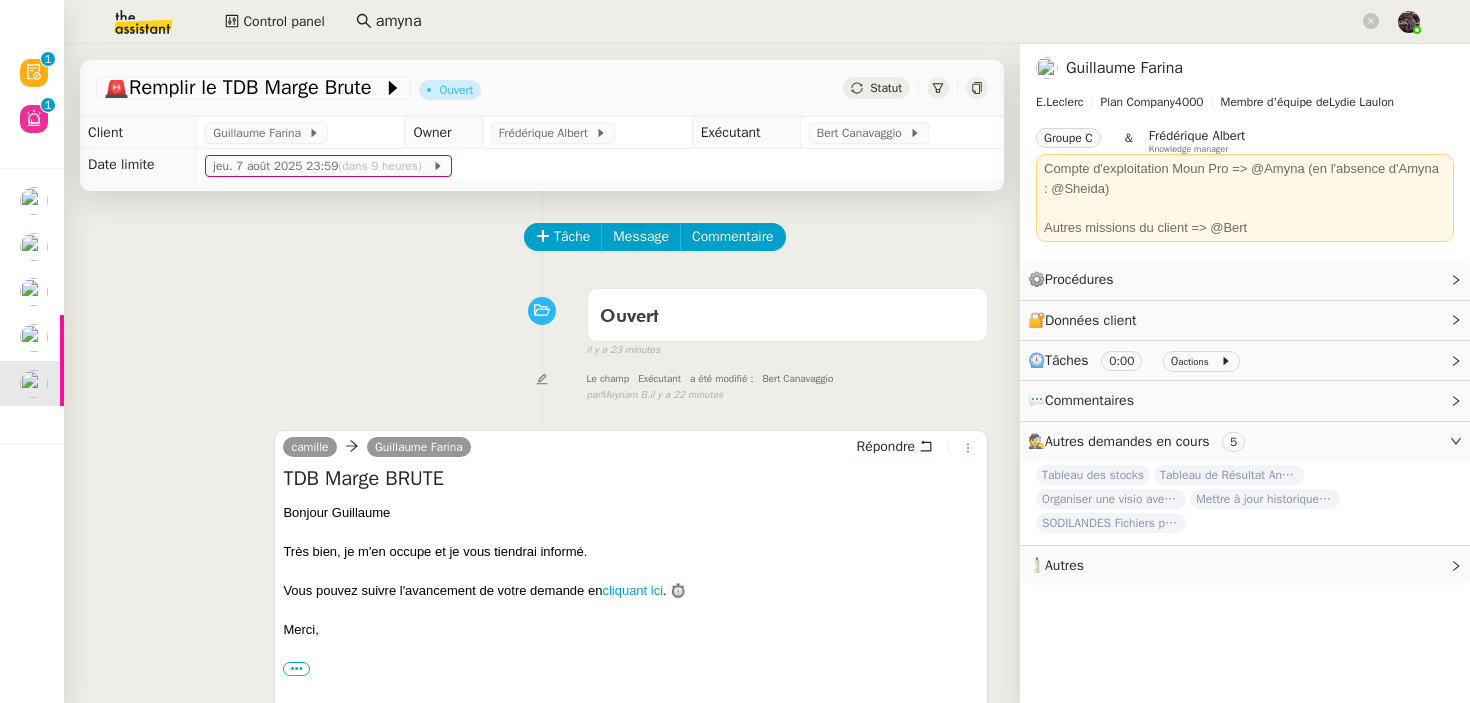 click on "Ouvert false il y a 23 minutes" at bounding box center [542, 319] 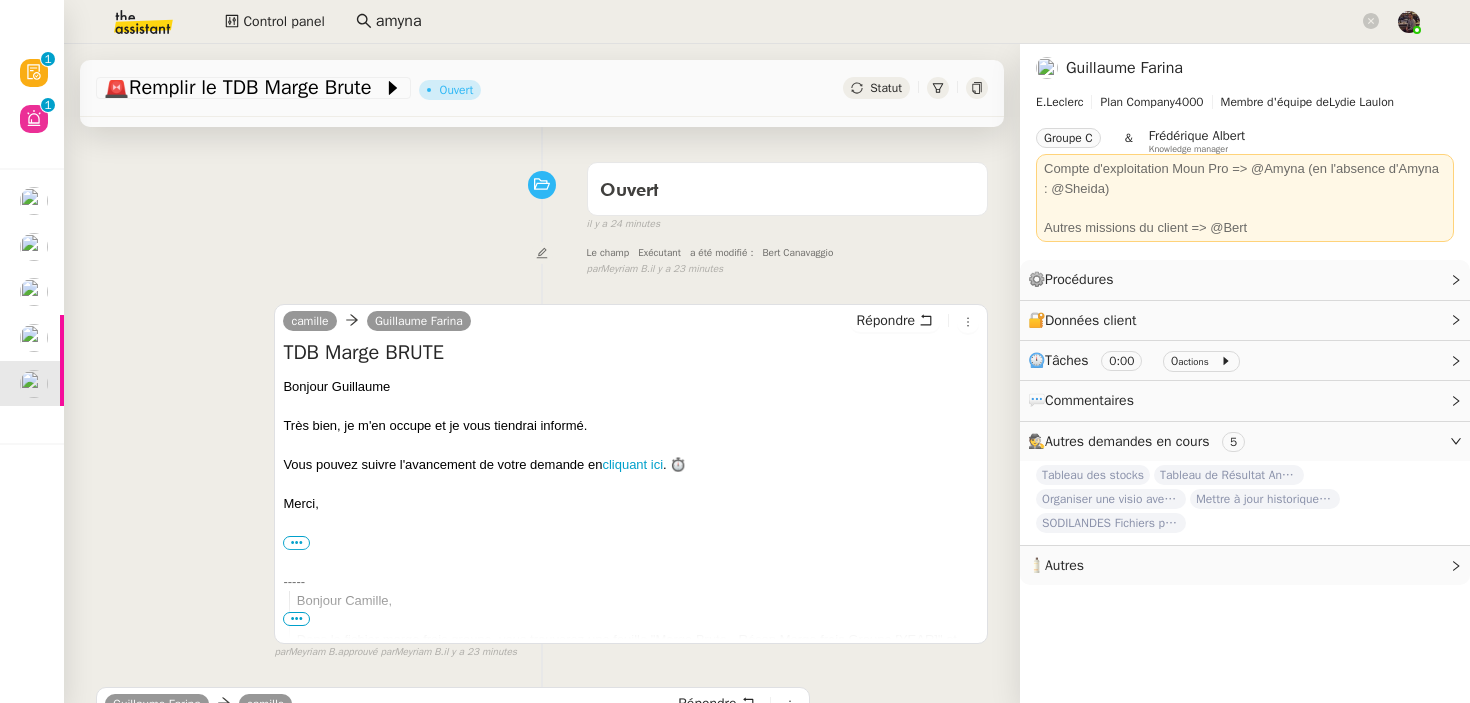 scroll, scrollTop: 592, scrollLeft: 0, axis: vertical 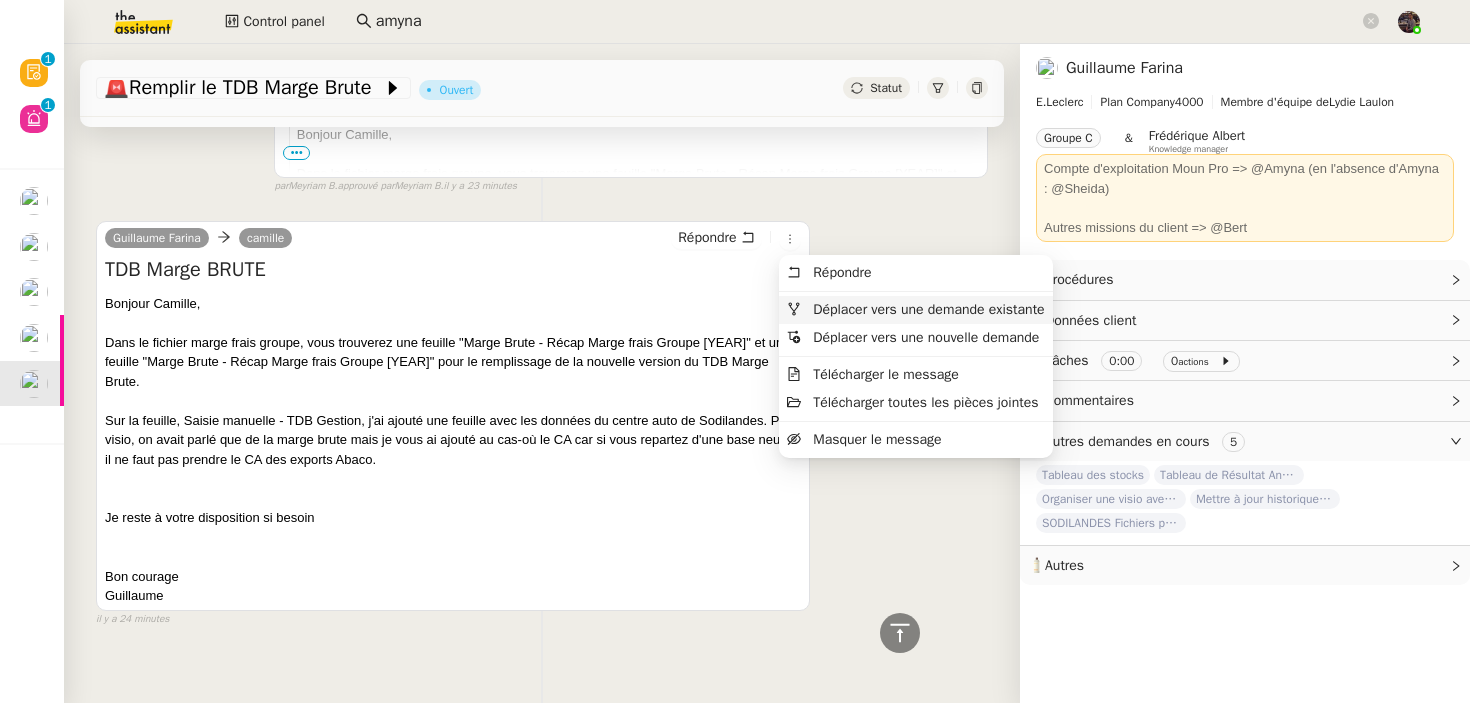 click on "Déplacer vers une demande existante" at bounding box center (928, 309) 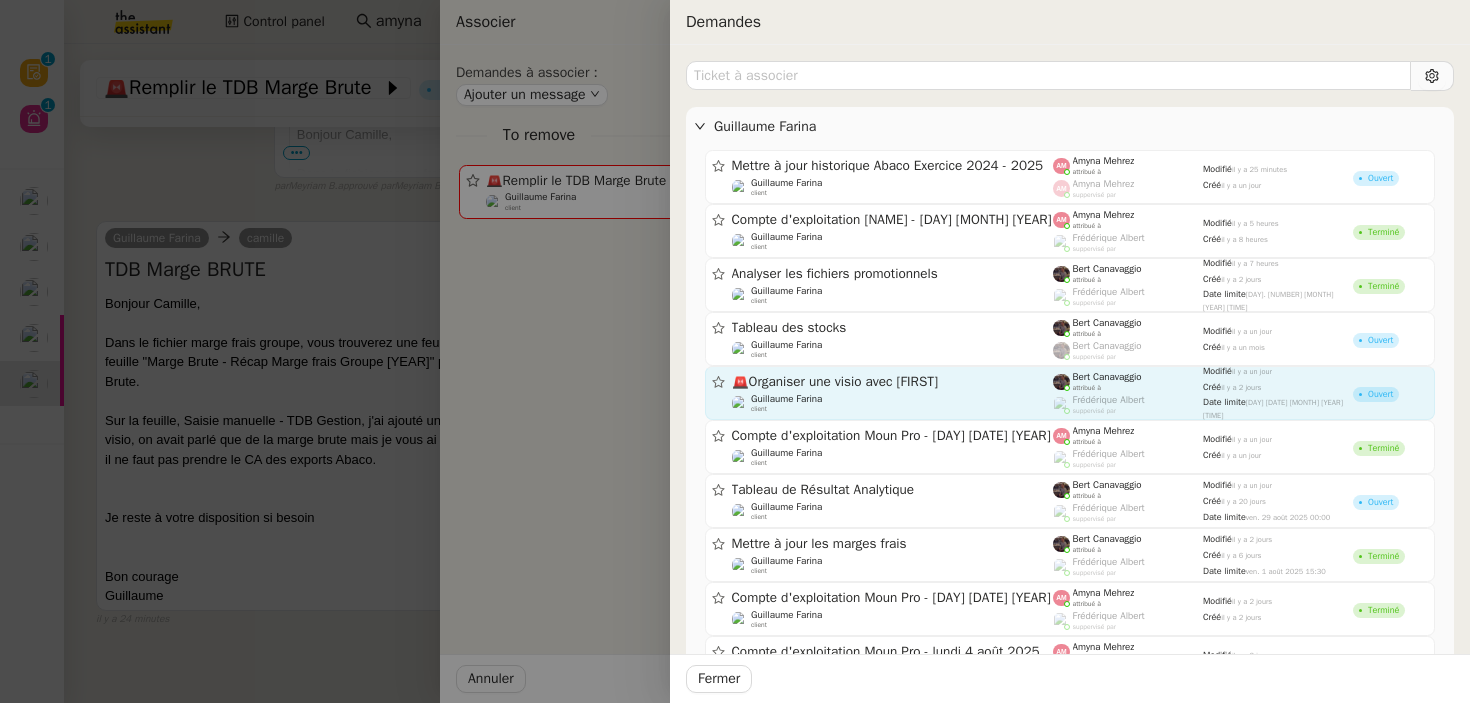 click on "🚨   Organiser une visio avec [FIRST]" 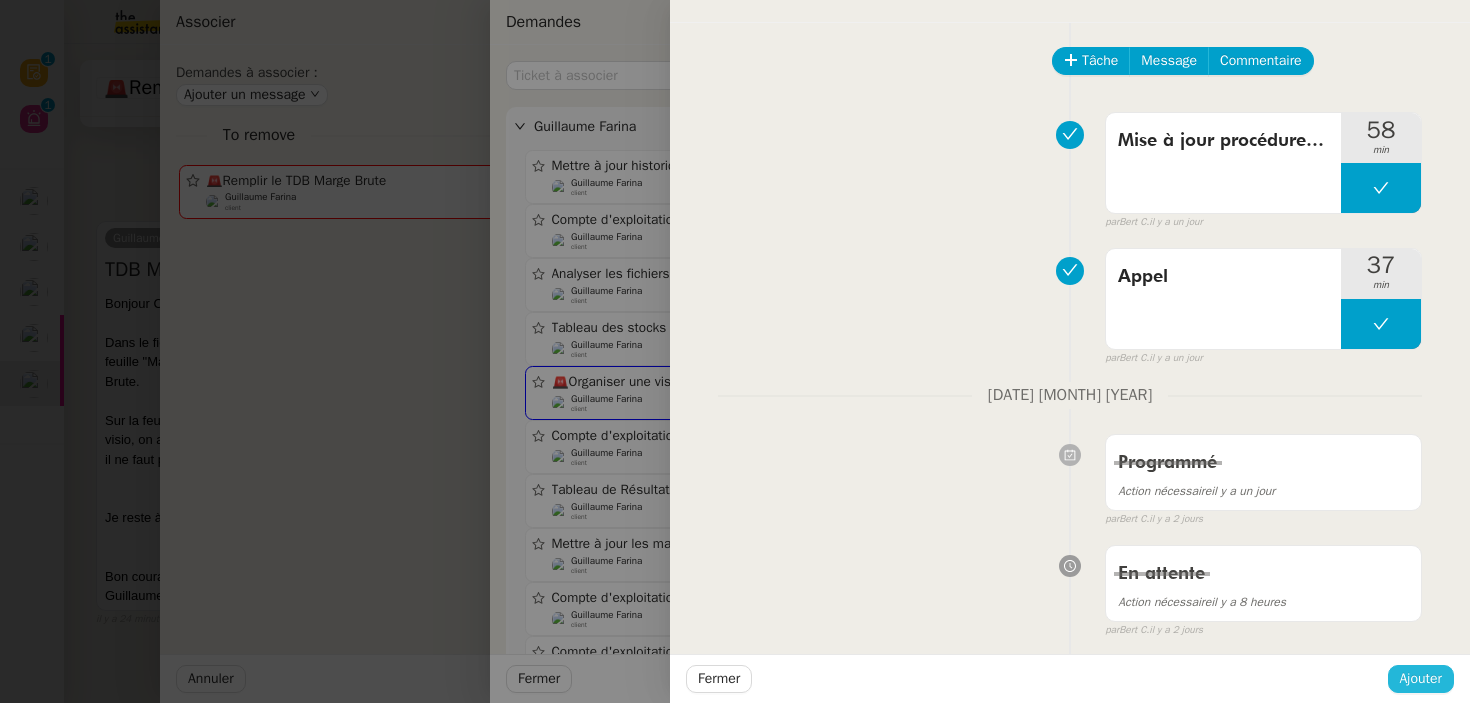 click on "Ajouter" at bounding box center (1421, 679) 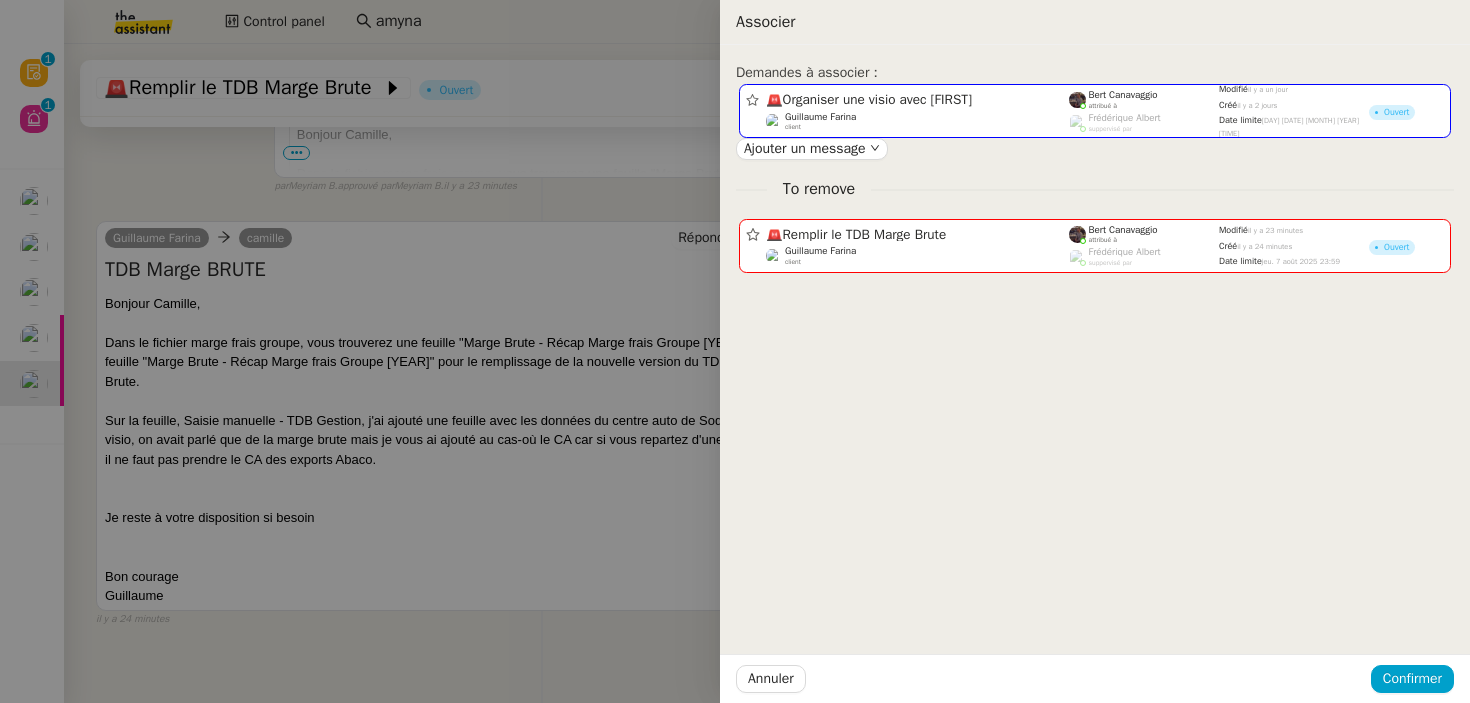 click on "Annuler Confirmer" at bounding box center [1095, 678] 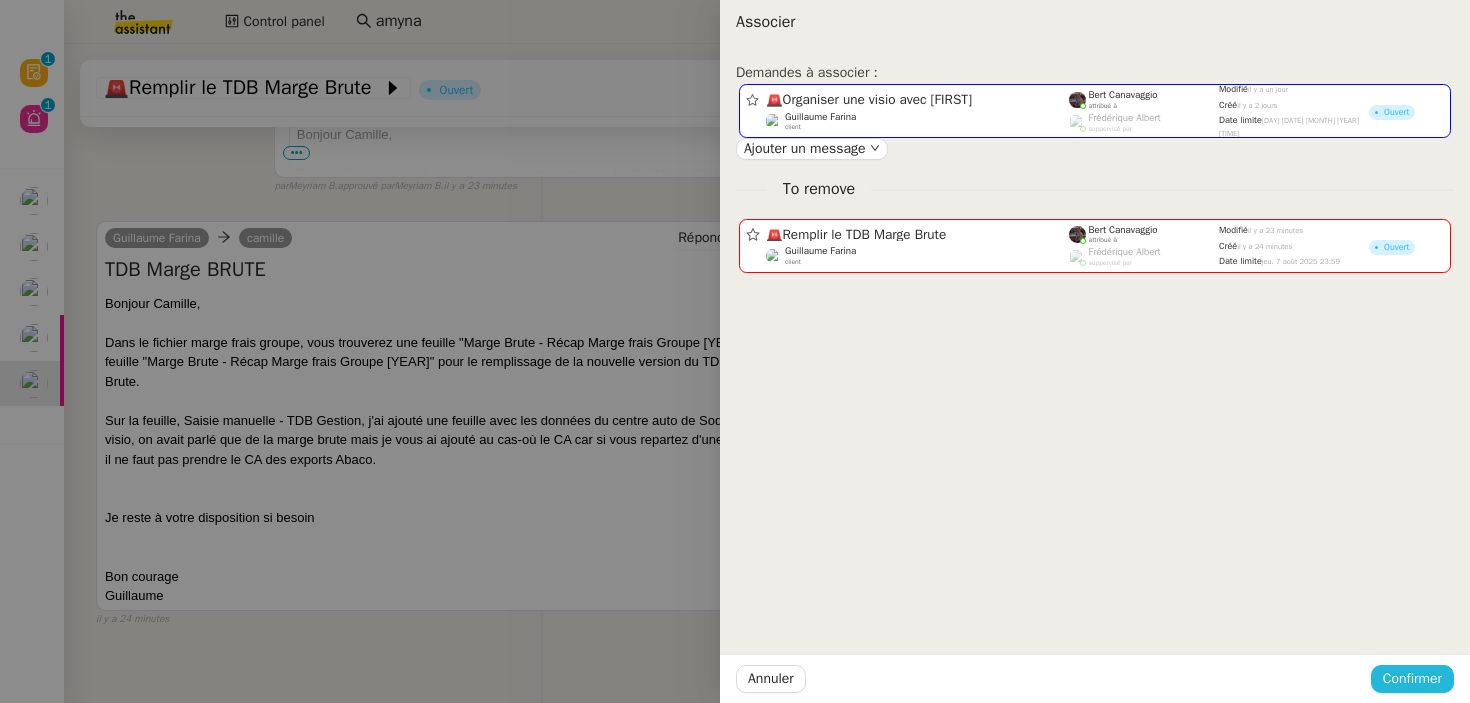 click on "Confirmer" at bounding box center (1412, 678) 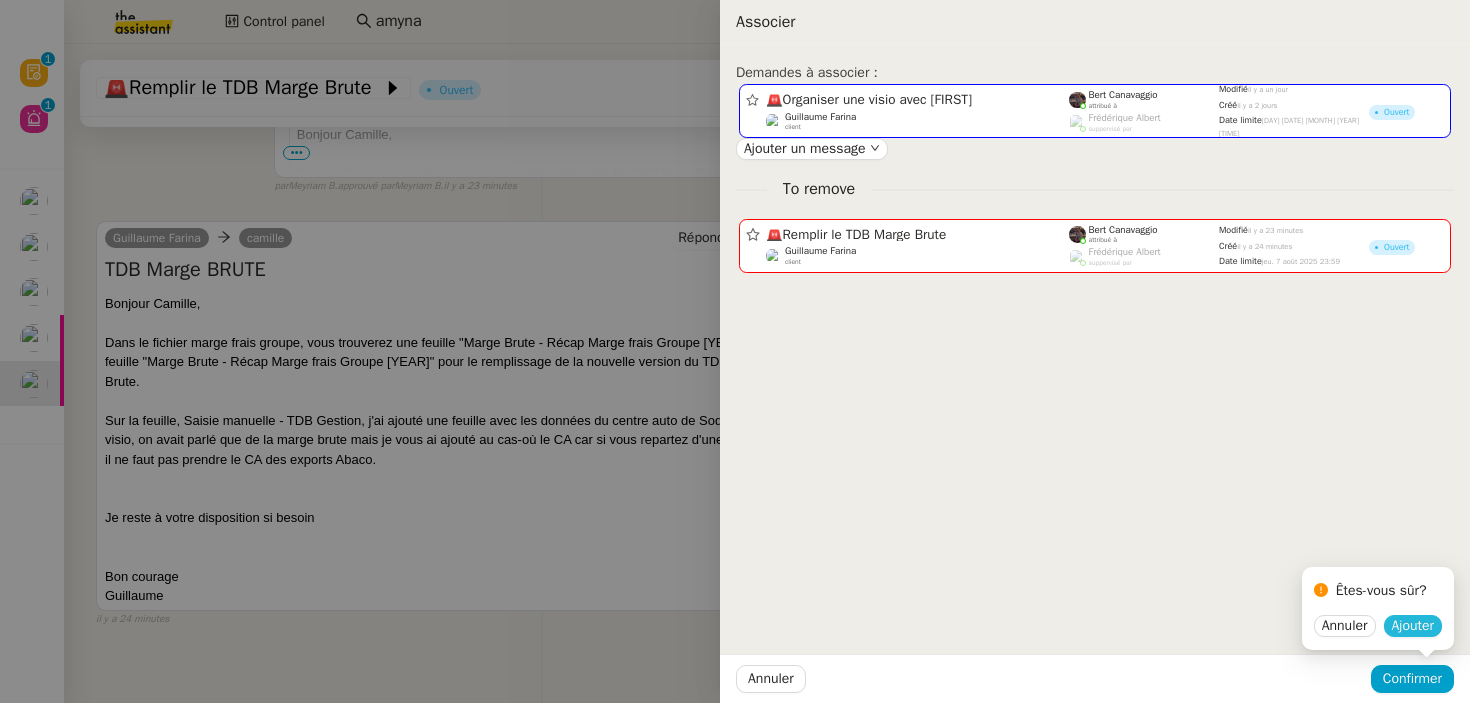 click on "Ajouter" at bounding box center (1413, 626) 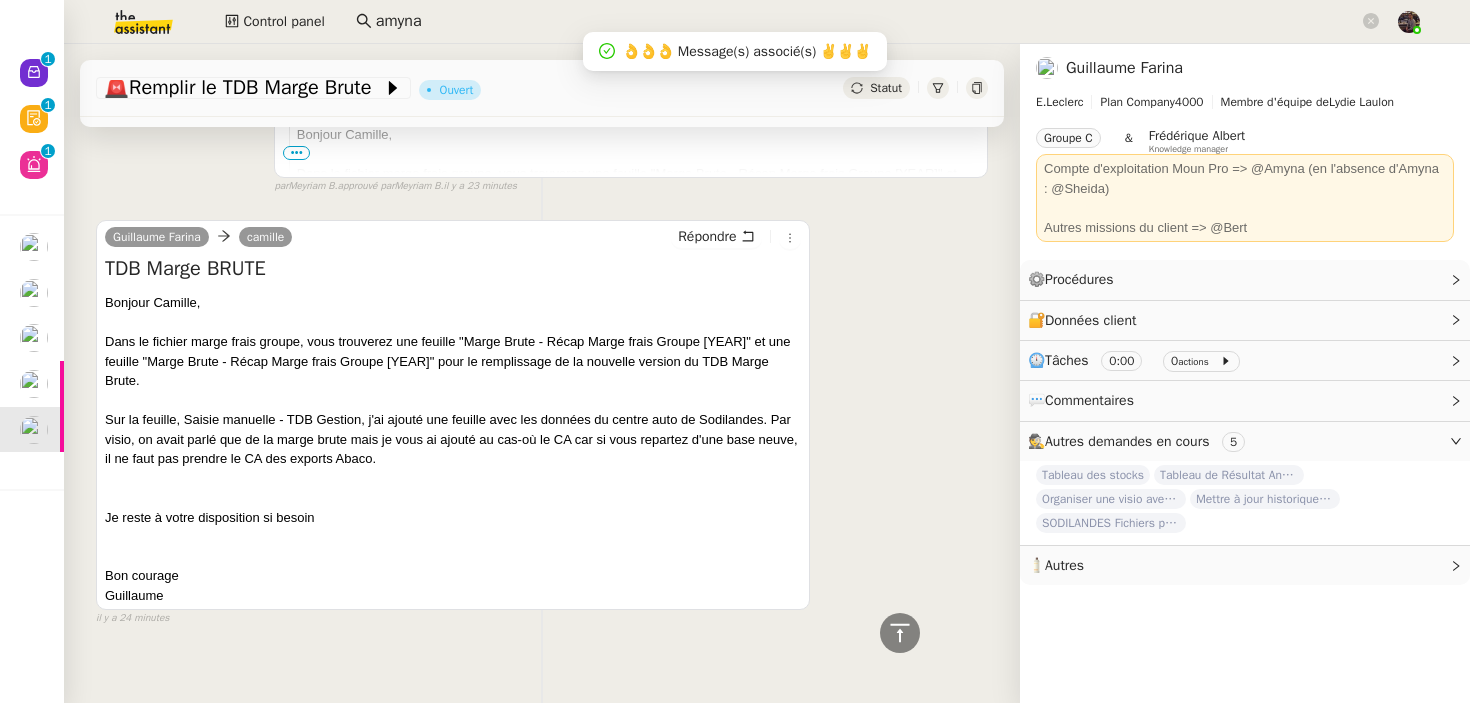 click at bounding box center [735, 351] 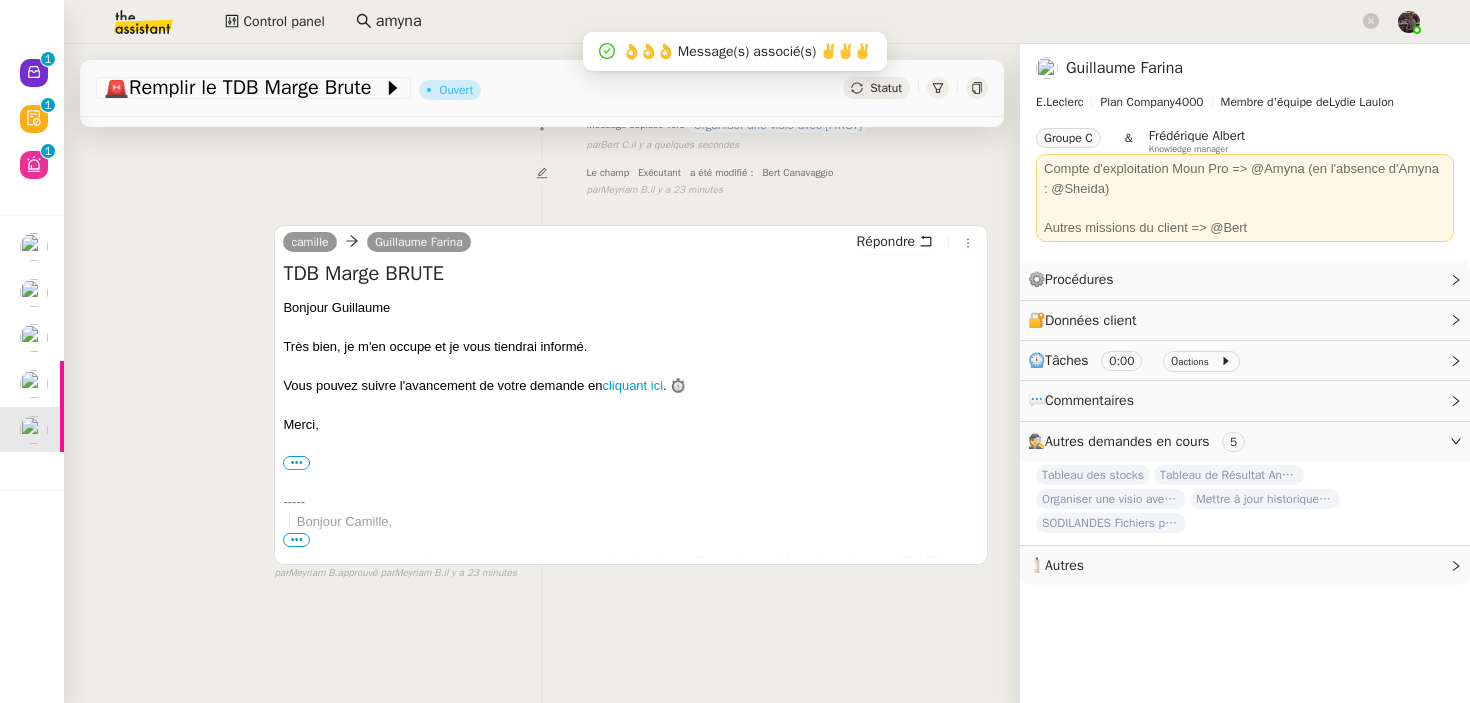 scroll, scrollTop: 0, scrollLeft: 0, axis: both 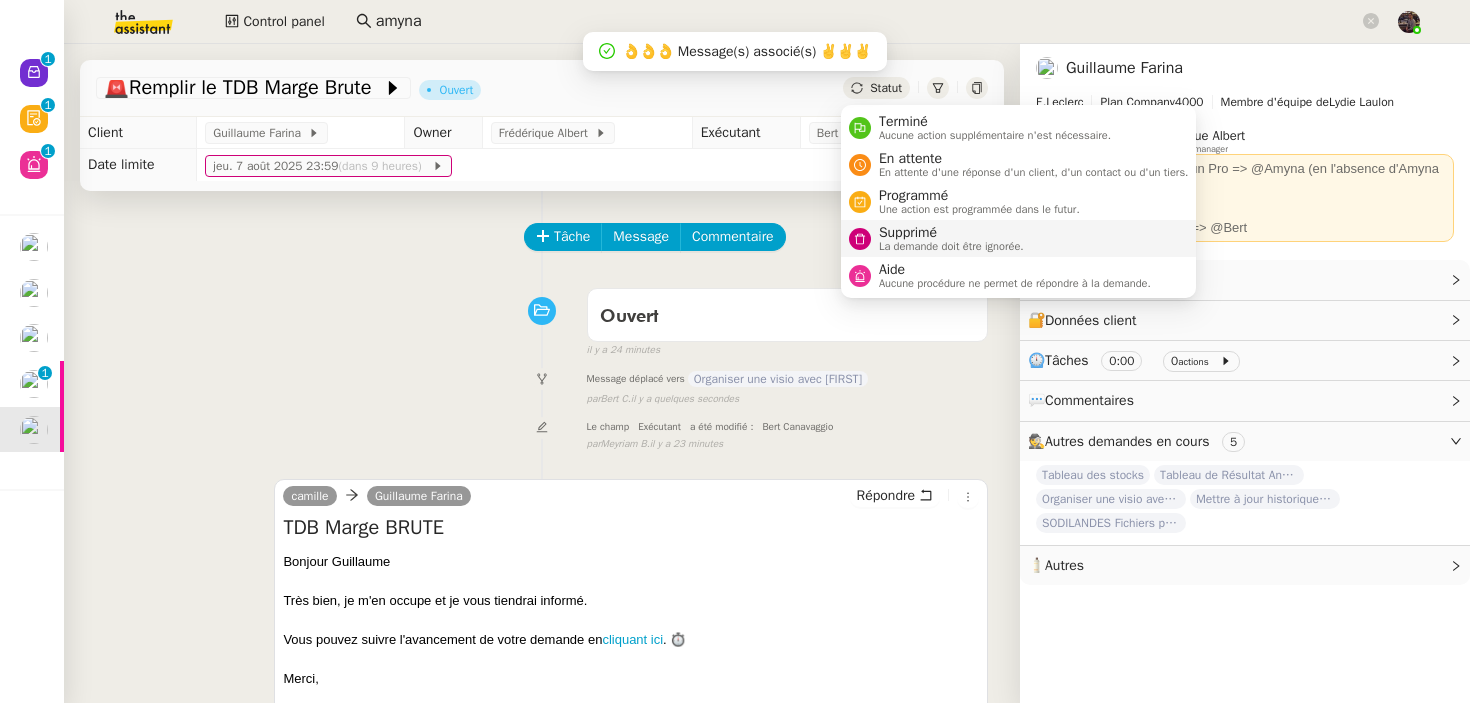 click on "Supprimé La demande doit être ignorée." at bounding box center [947, 238] 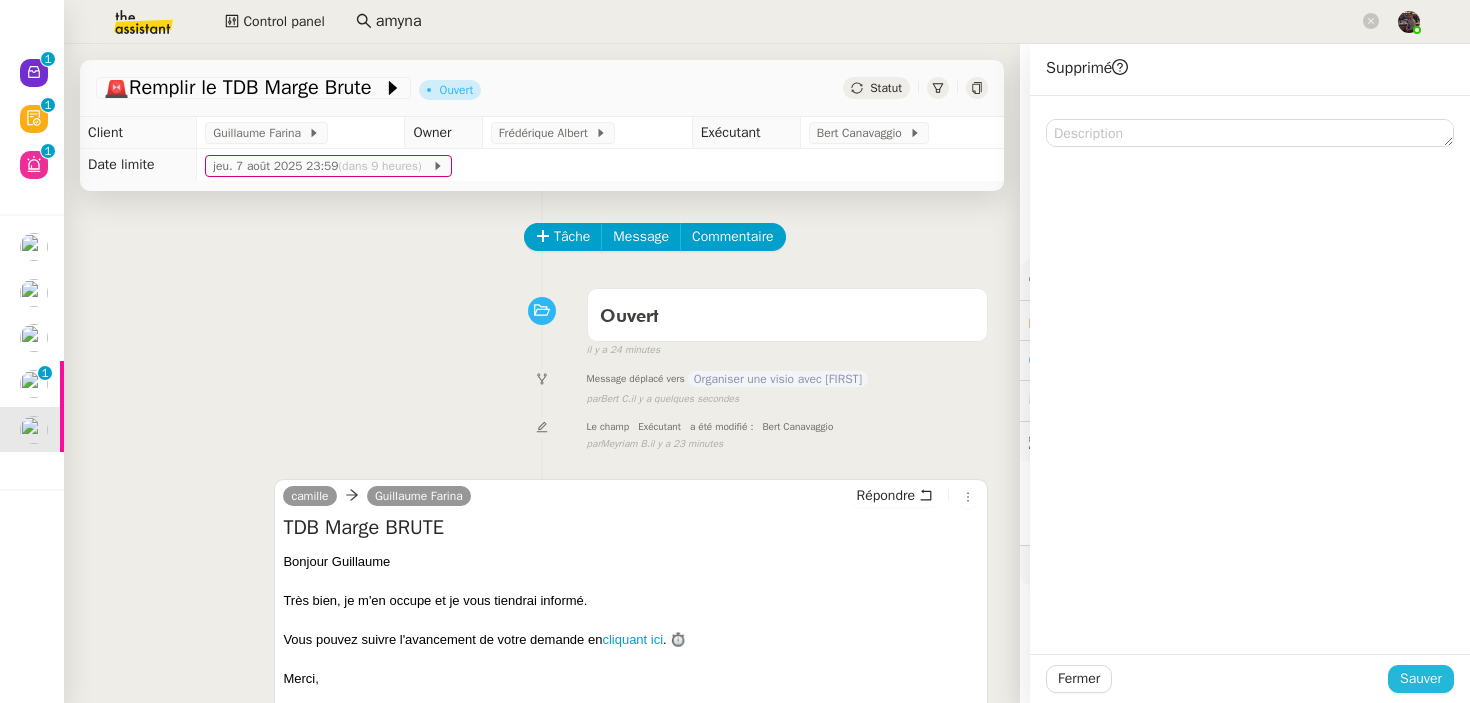click on "Sauver" 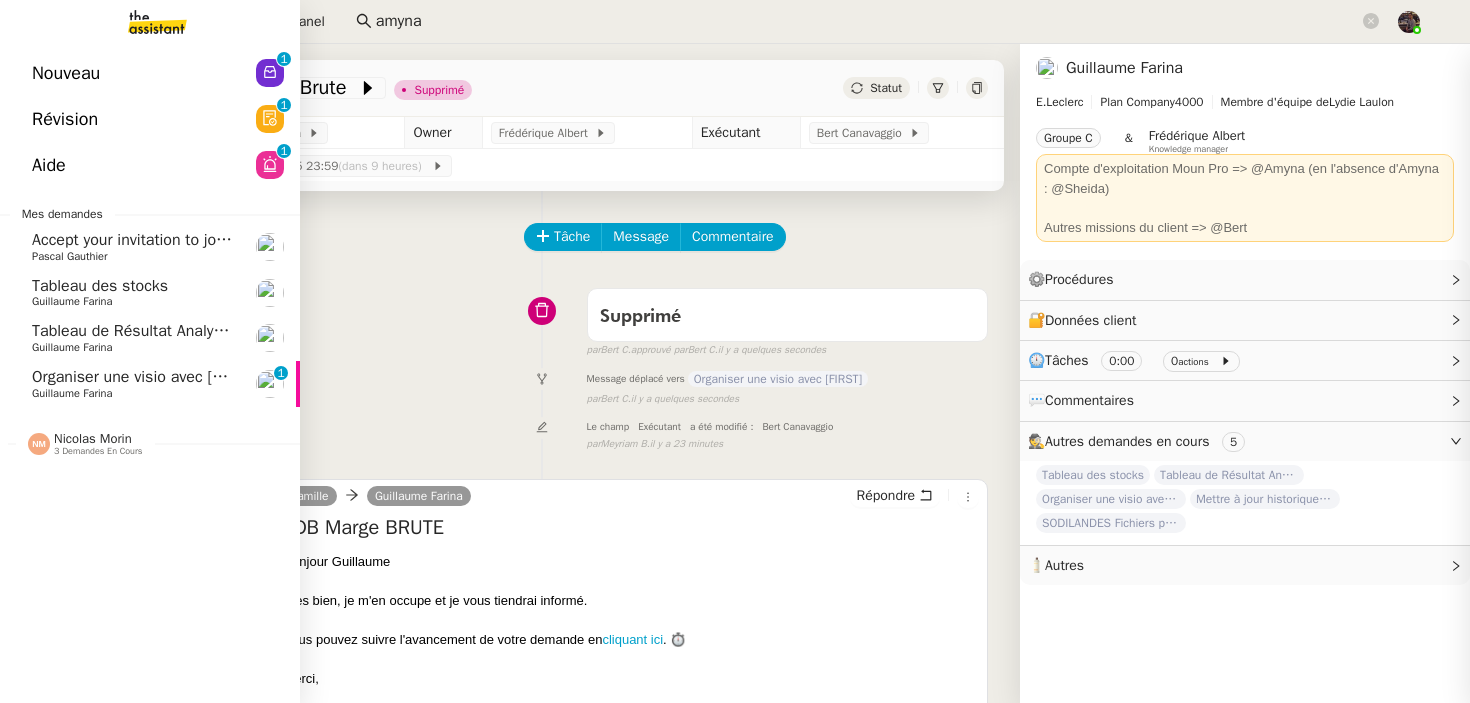 click on "Organiser une visio avec [FIRST]" 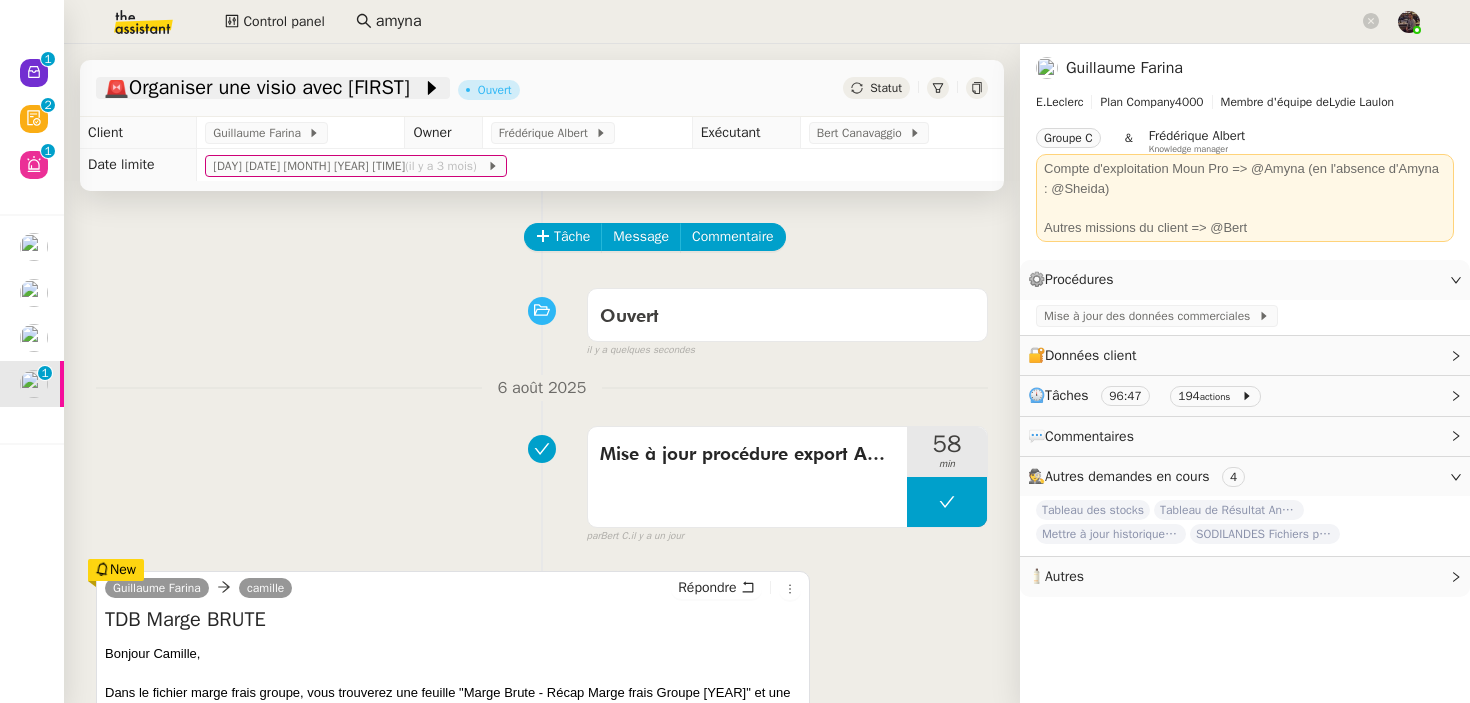 click on "🚨   Organiser une visio avec [FIRST]" 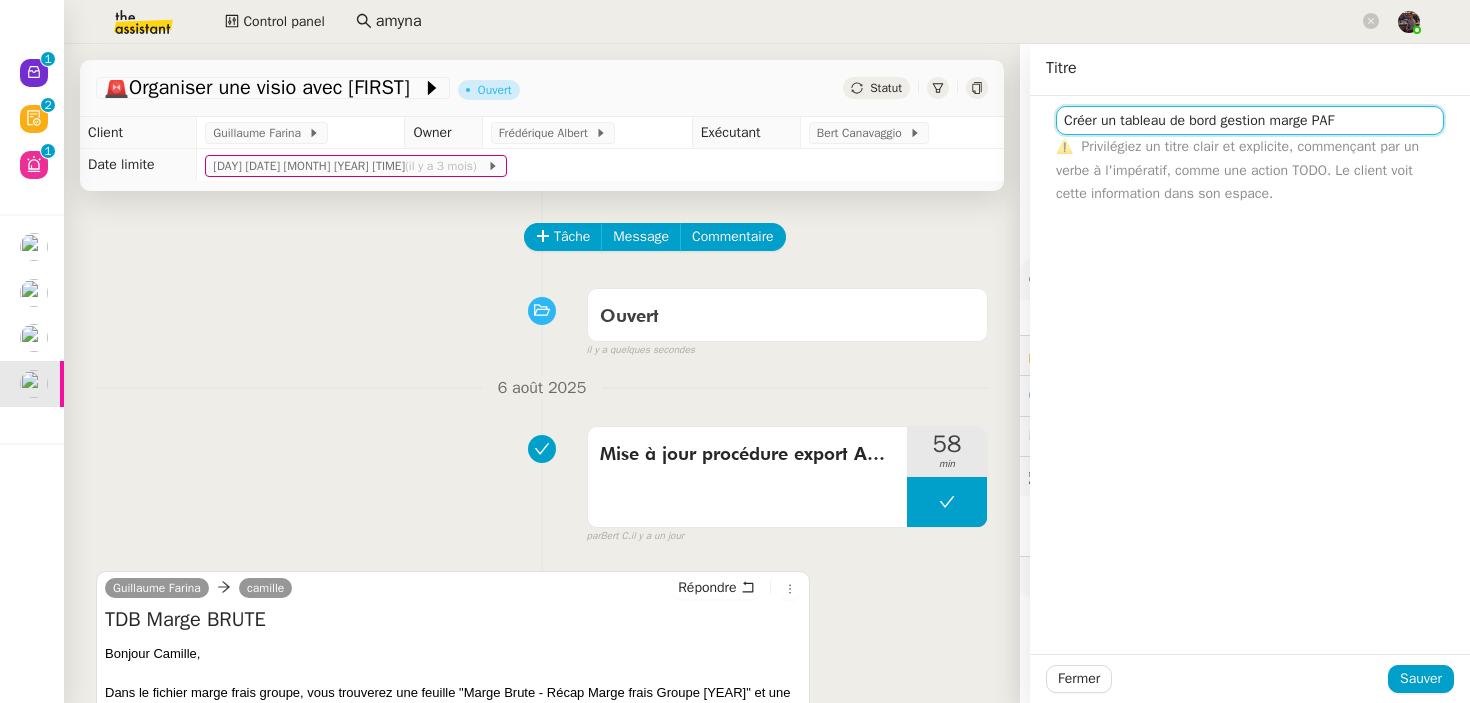 type on "Créer un tableau de bord gestion marge PAF" 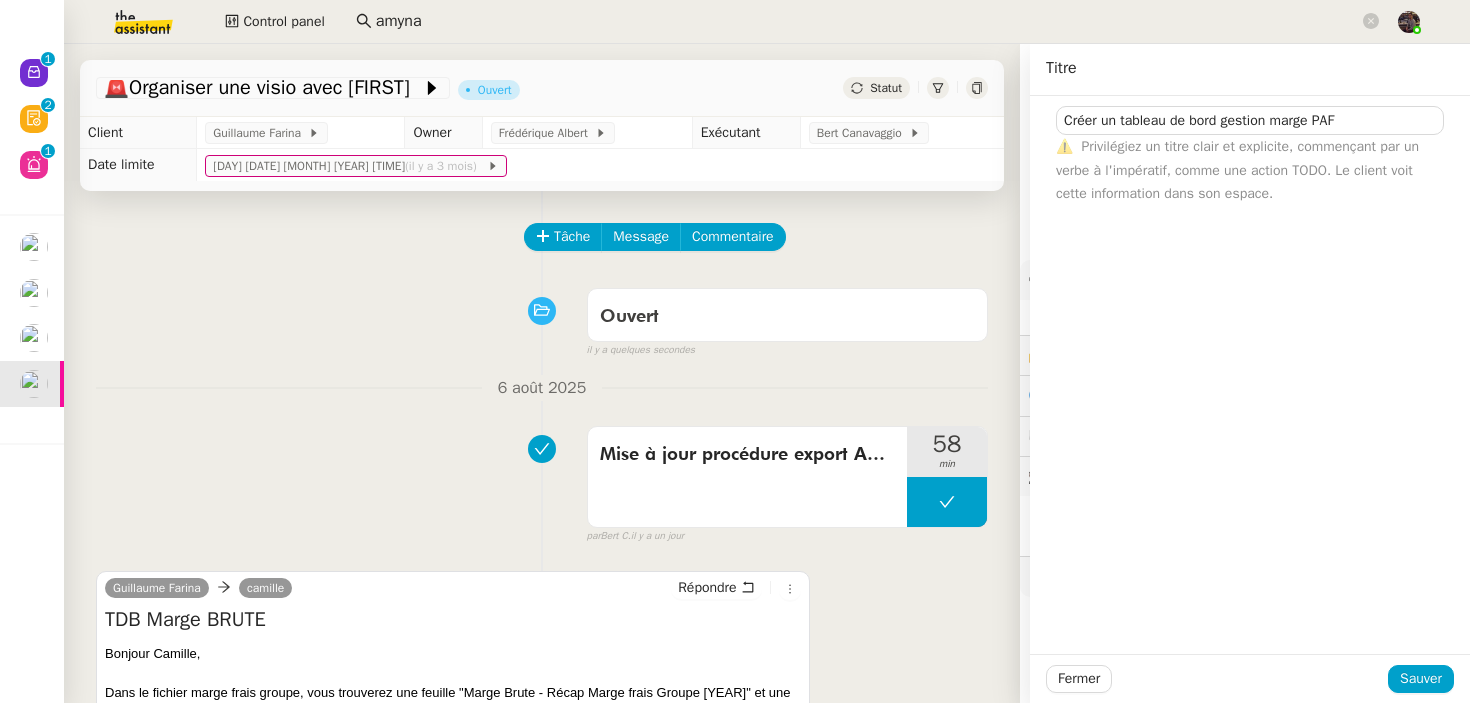 click on "Fermer Sauver" 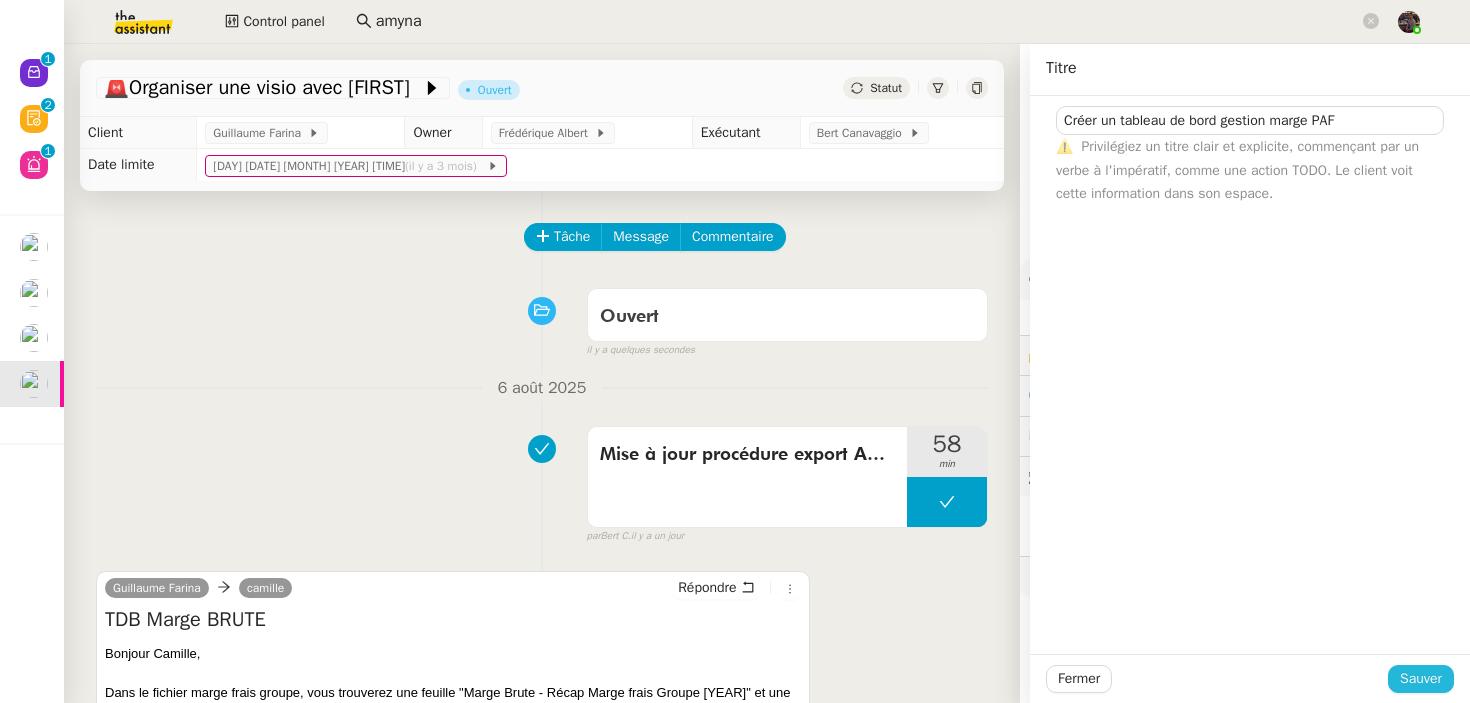 click on "Sauver" 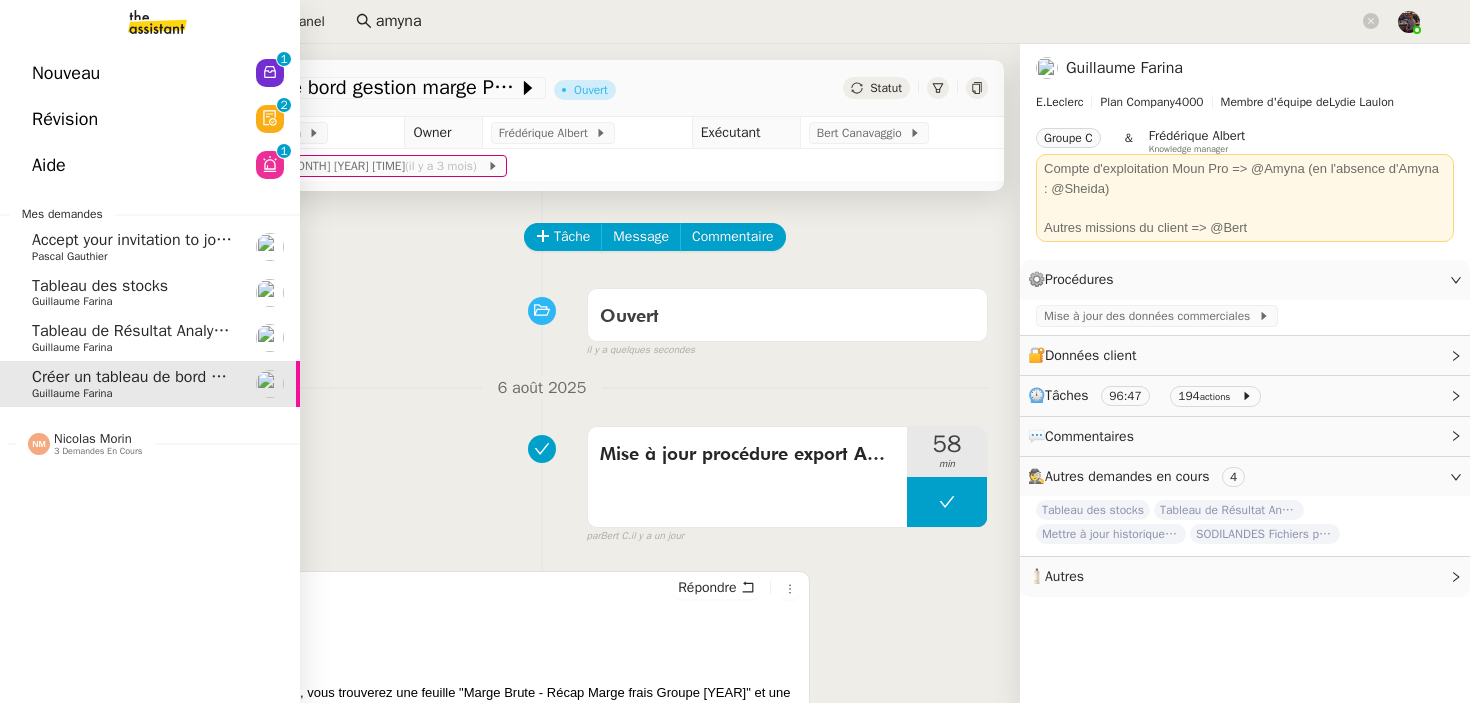 click on "Nouveau  0   1   2   3   4   5   6   7   8   9" 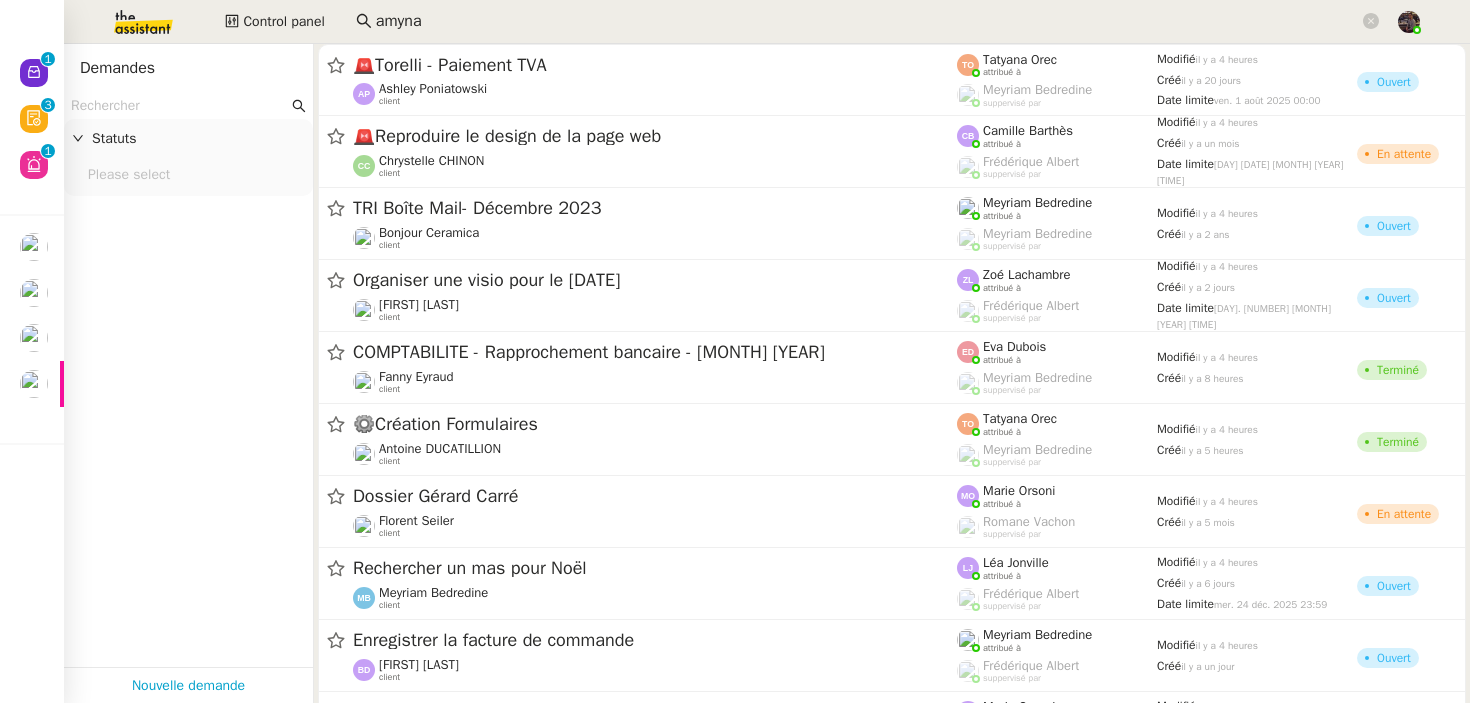 click 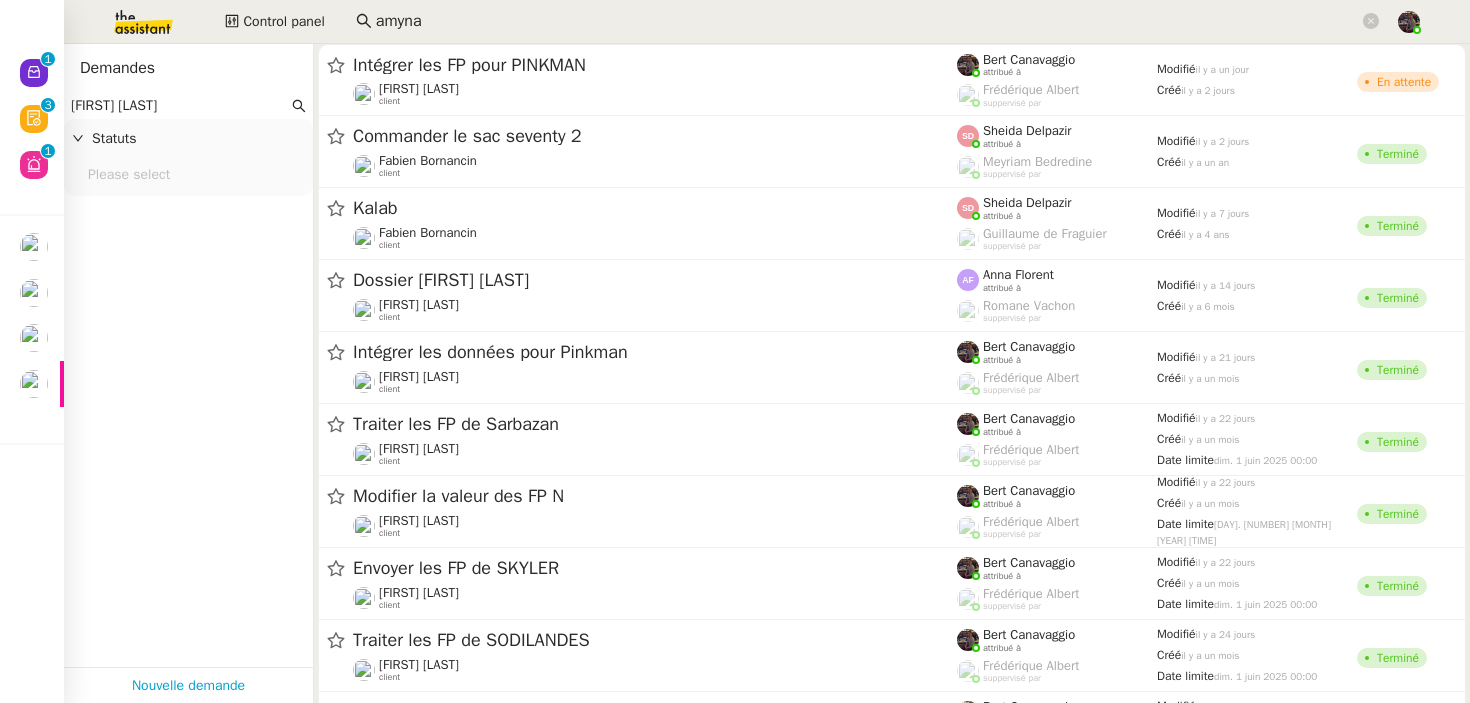 type on "[FIRST] [LAST]" 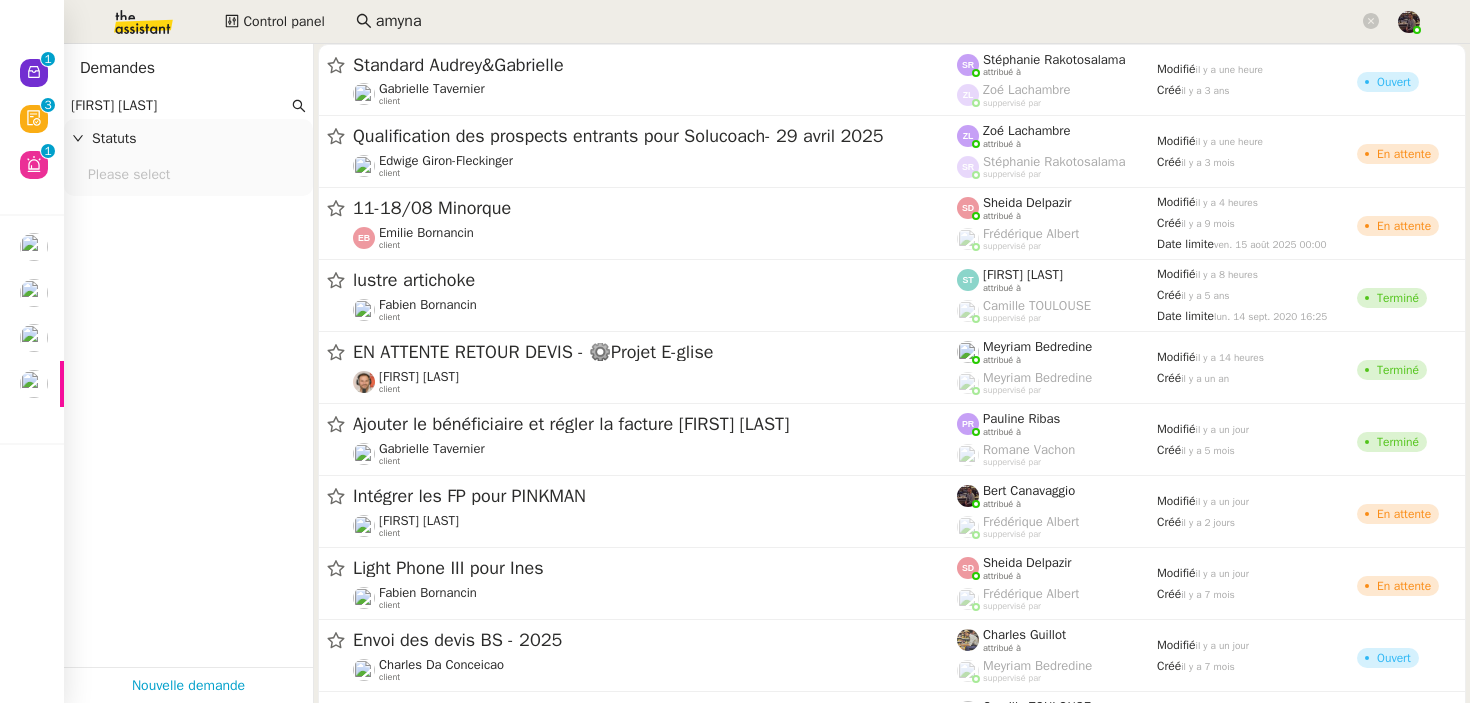 type 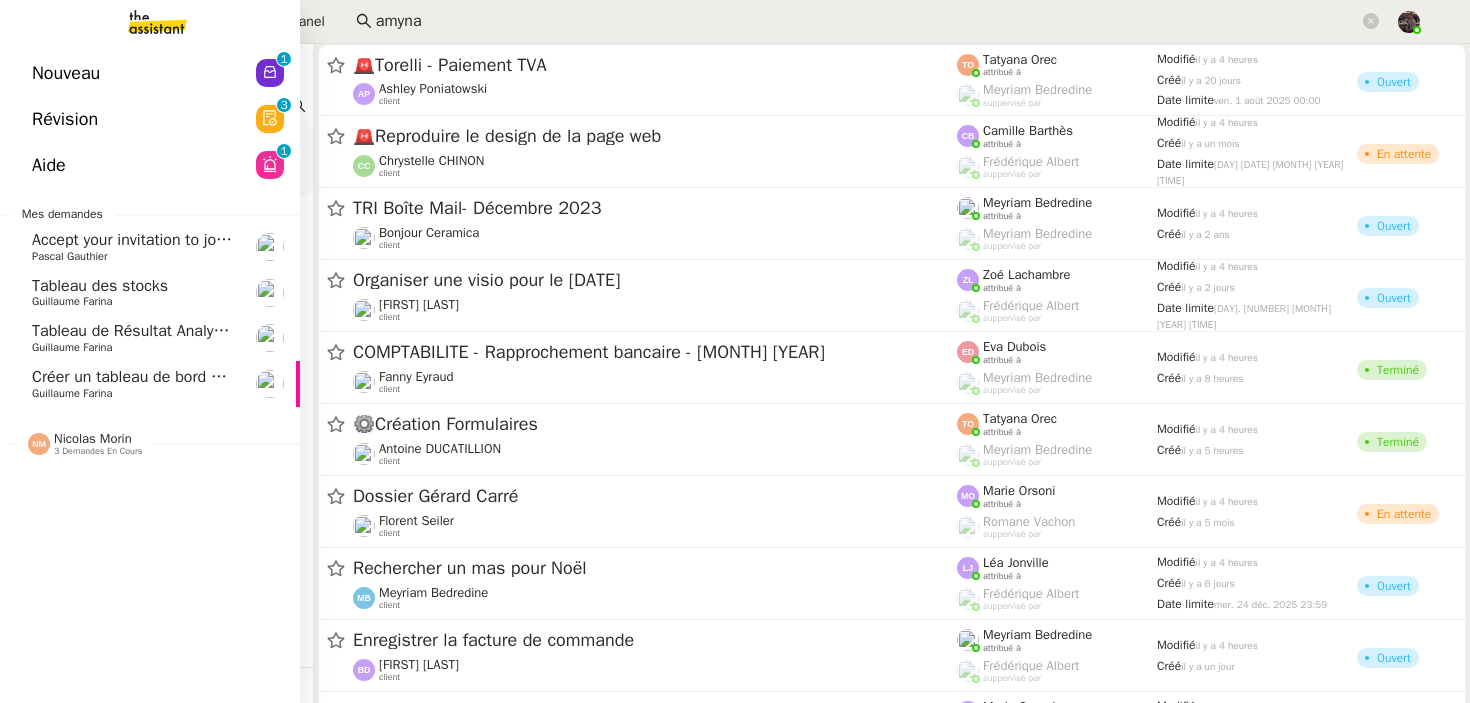 click on "Tableau de Résultat Analytique" 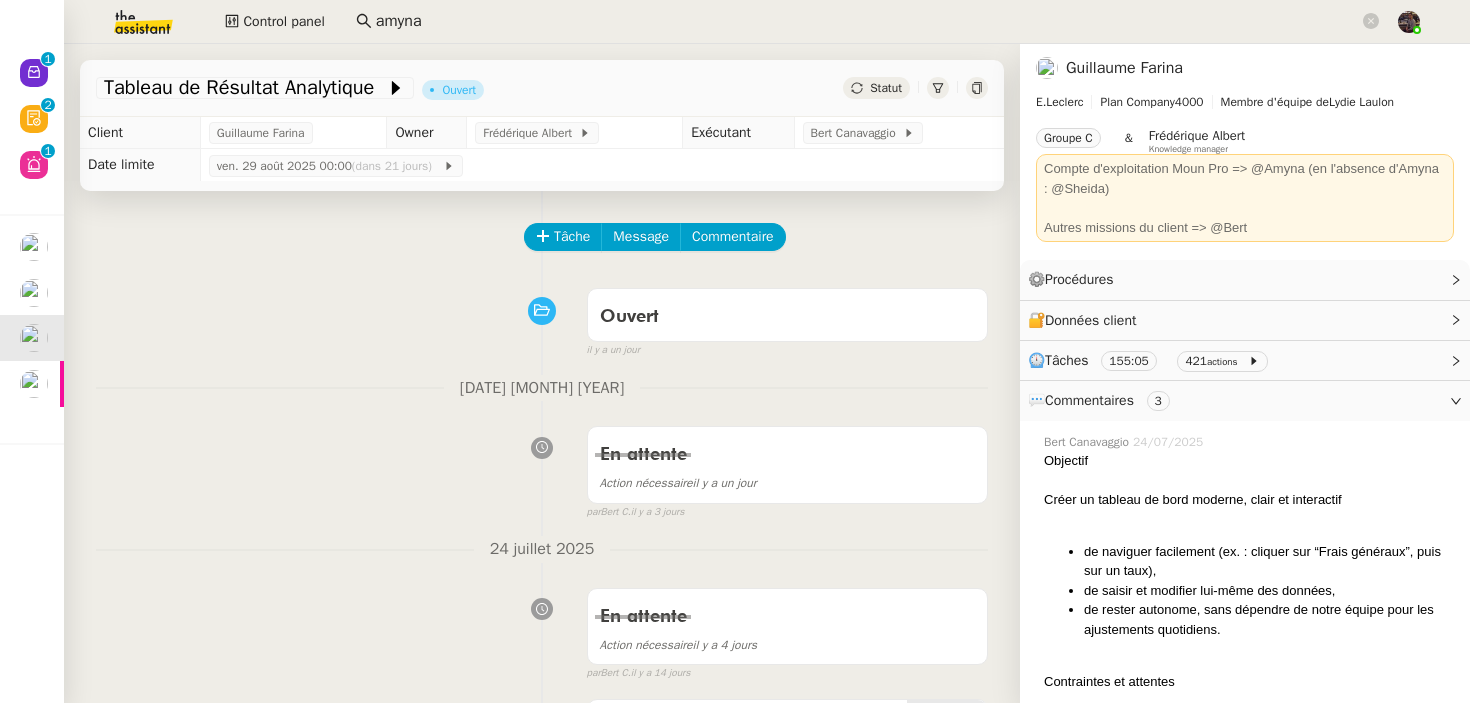 scroll, scrollTop: 1732, scrollLeft: 0, axis: vertical 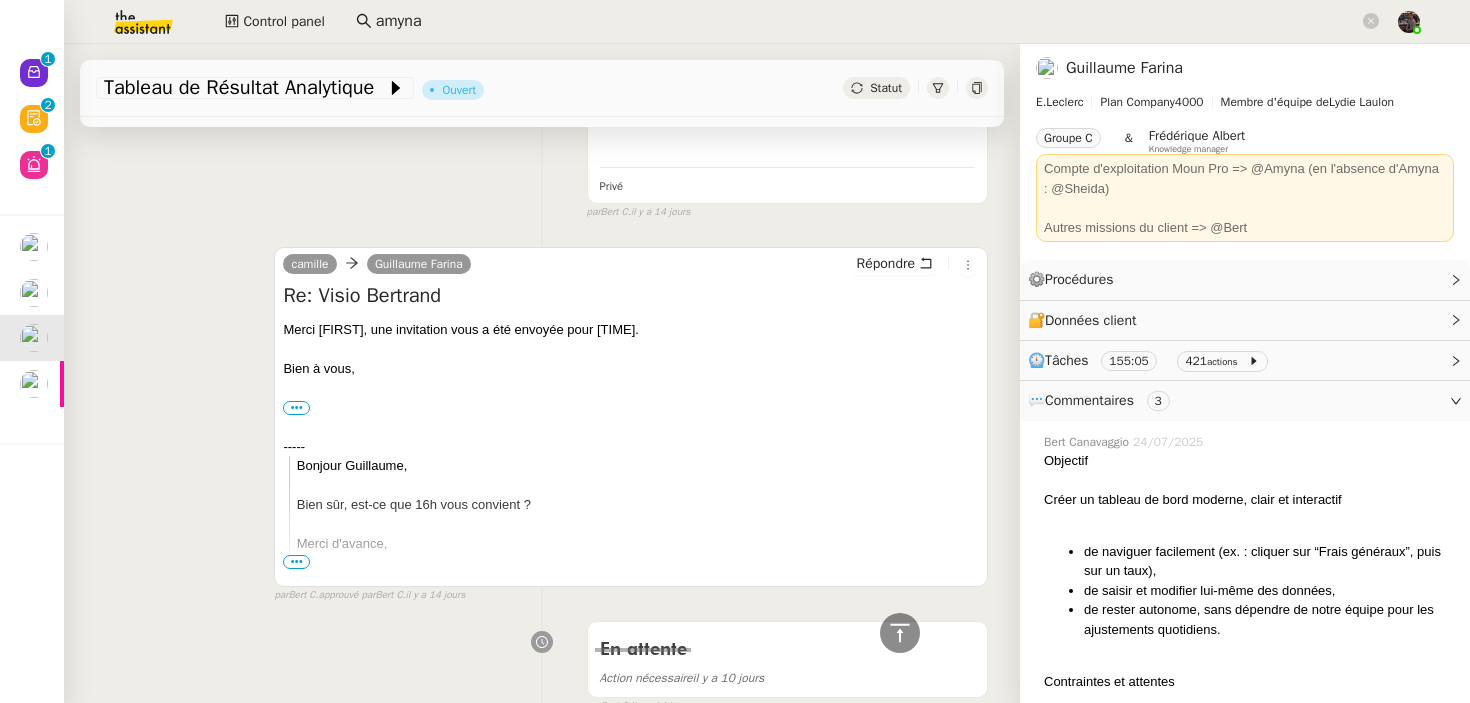 click 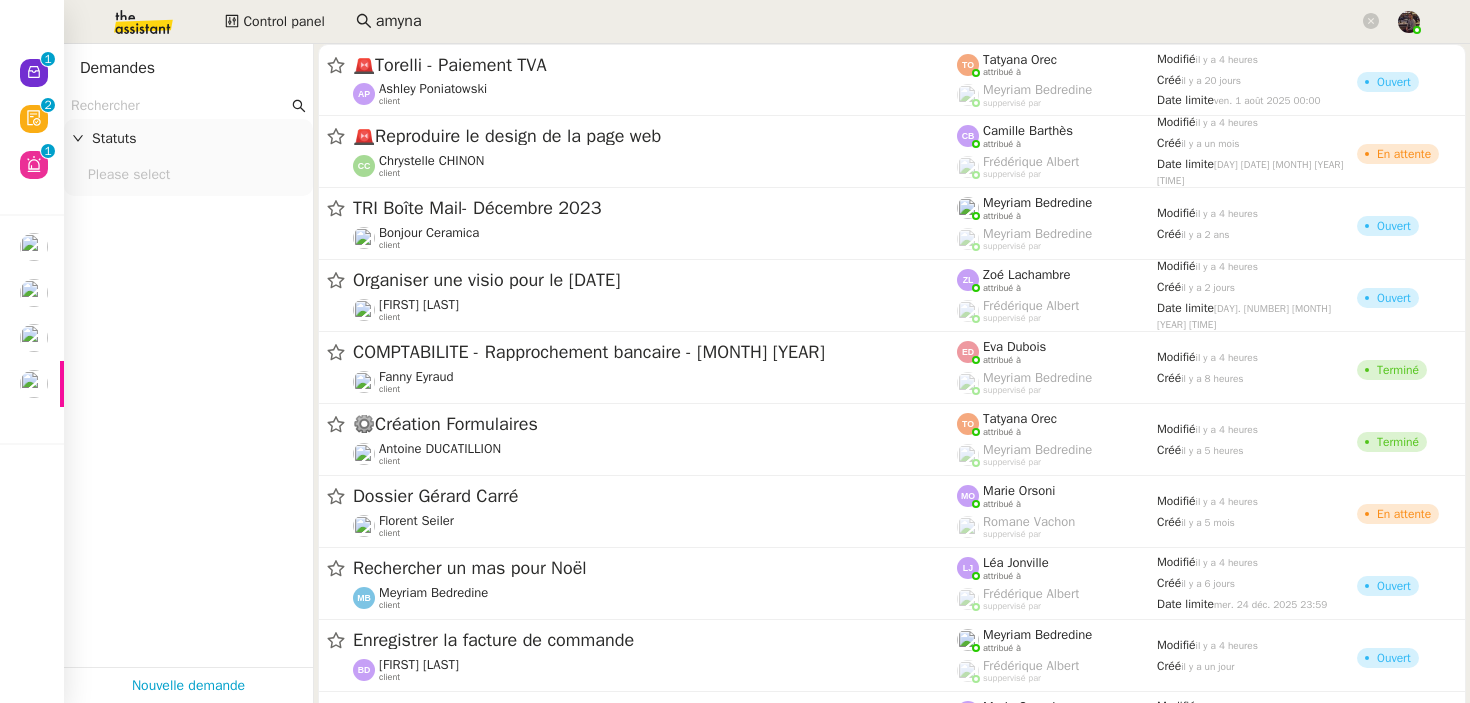click 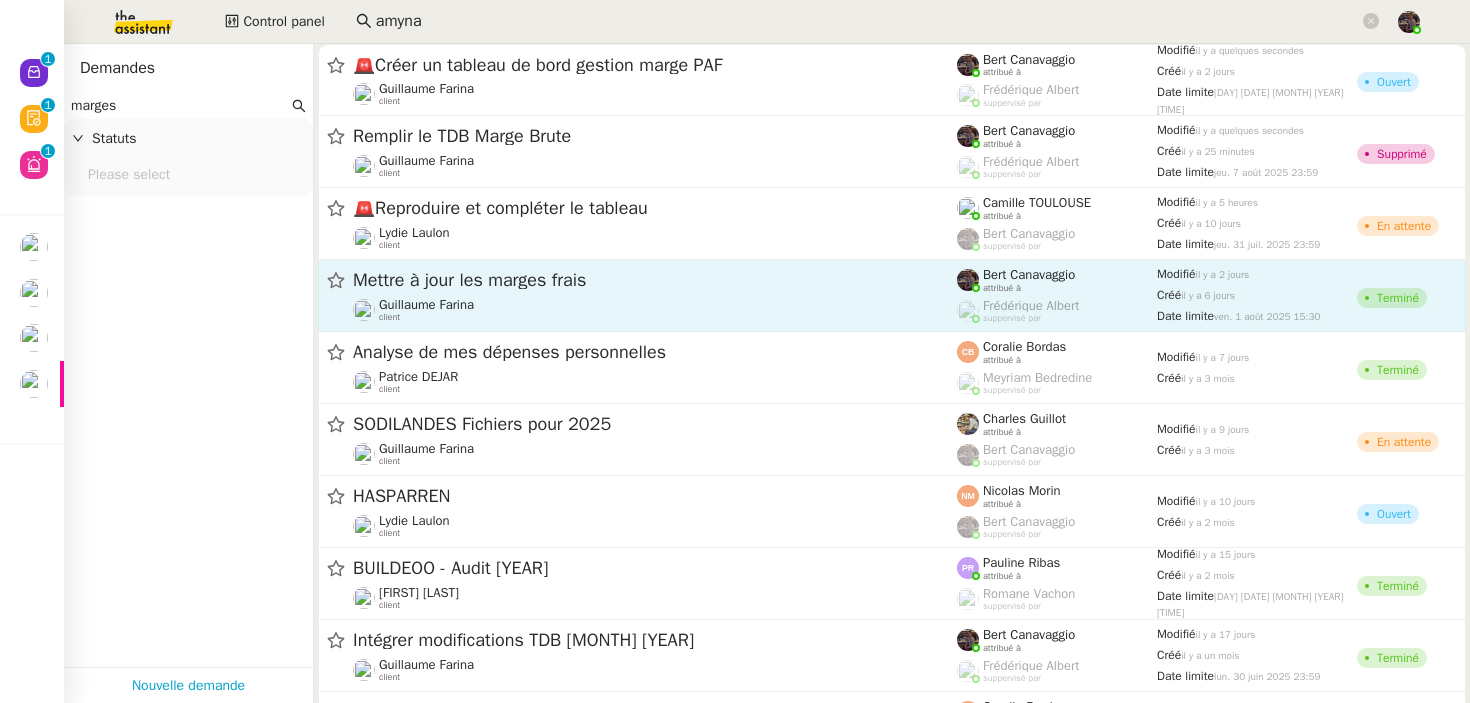 type on "marges" 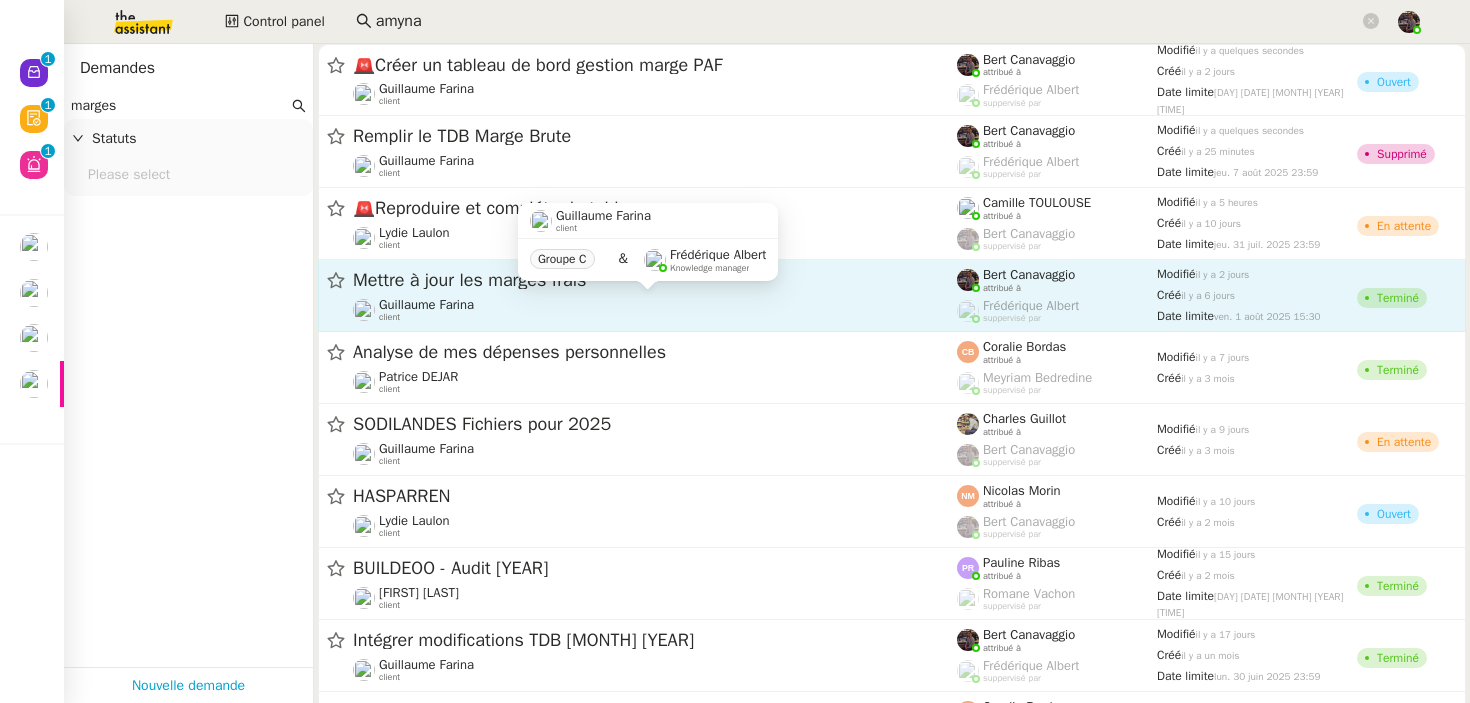 click on "Mettre à jour les marges frais  [FIRST] [LAST]    client" 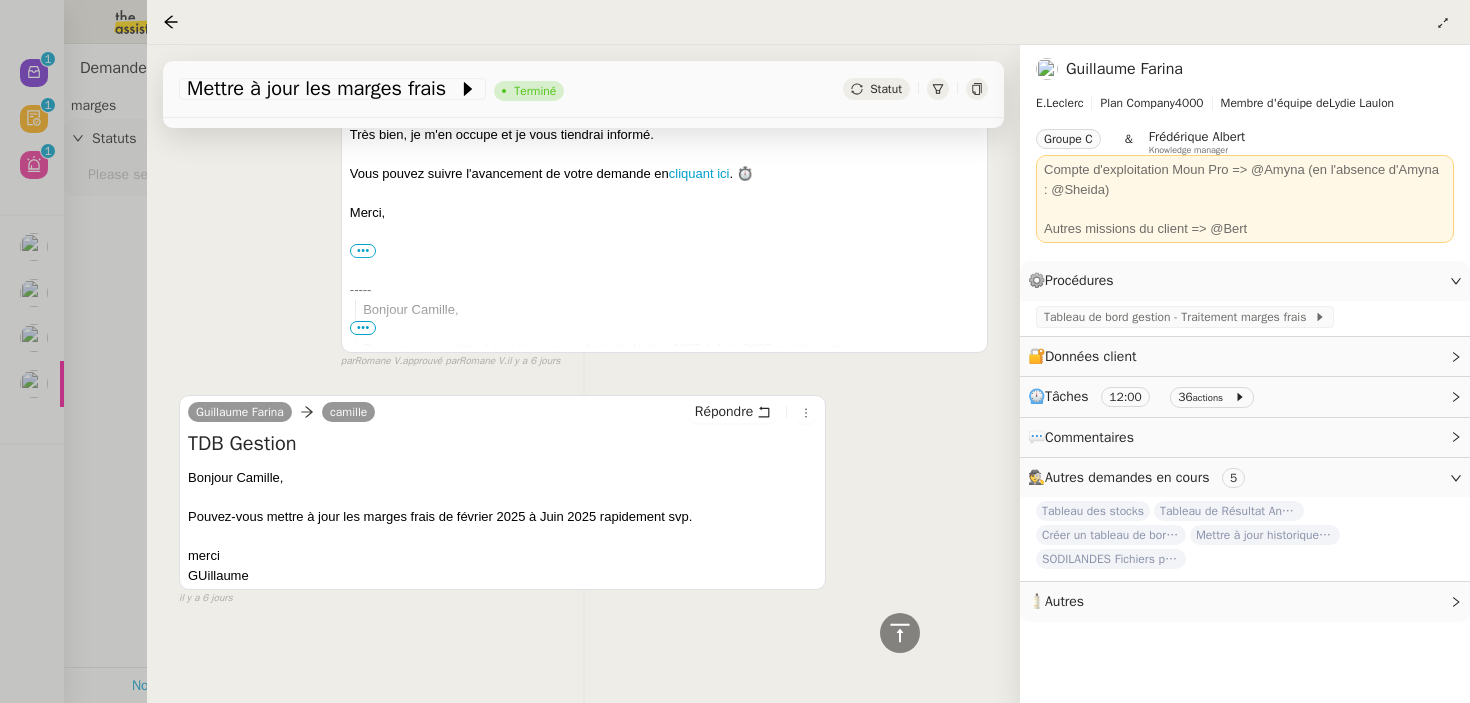 scroll, scrollTop: 0, scrollLeft: 0, axis: both 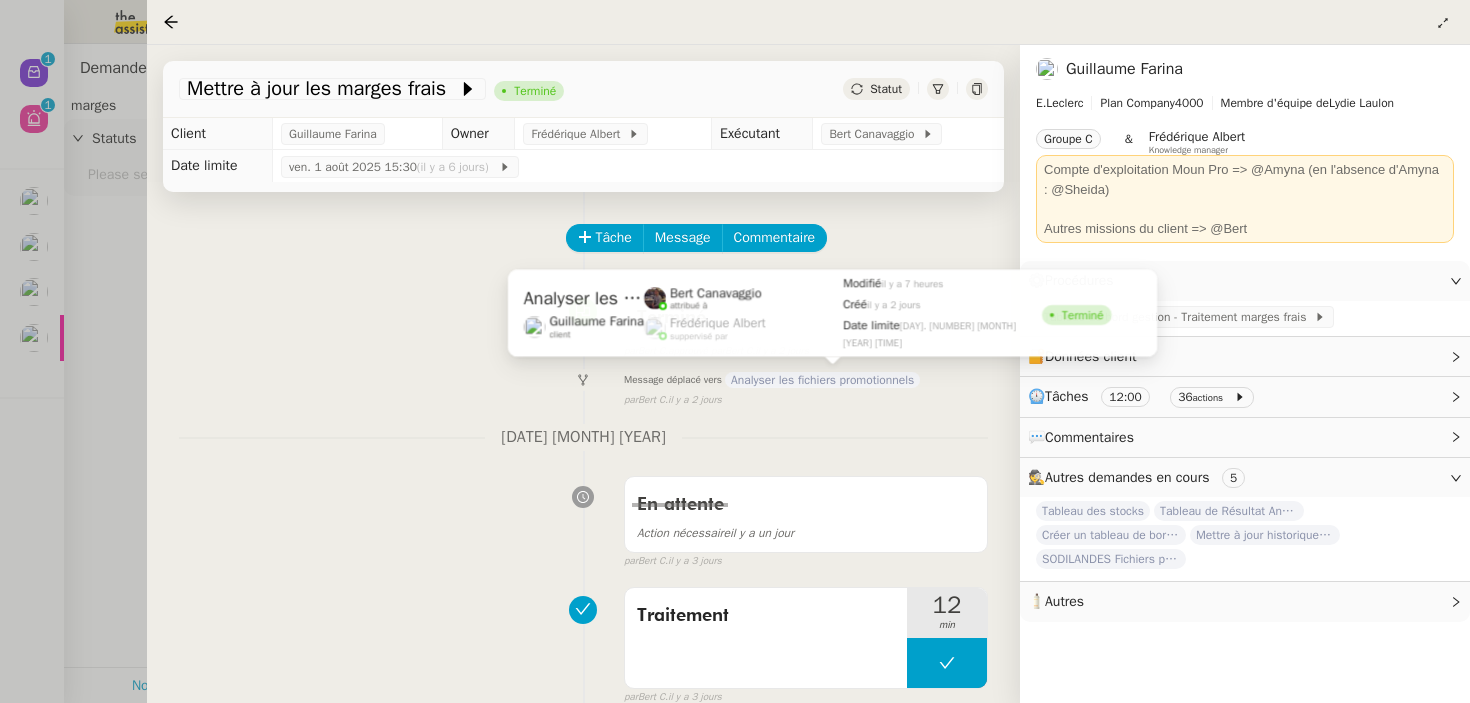 click on "Analyser les fichiers promotionnels" at bounding box center [822, 380] 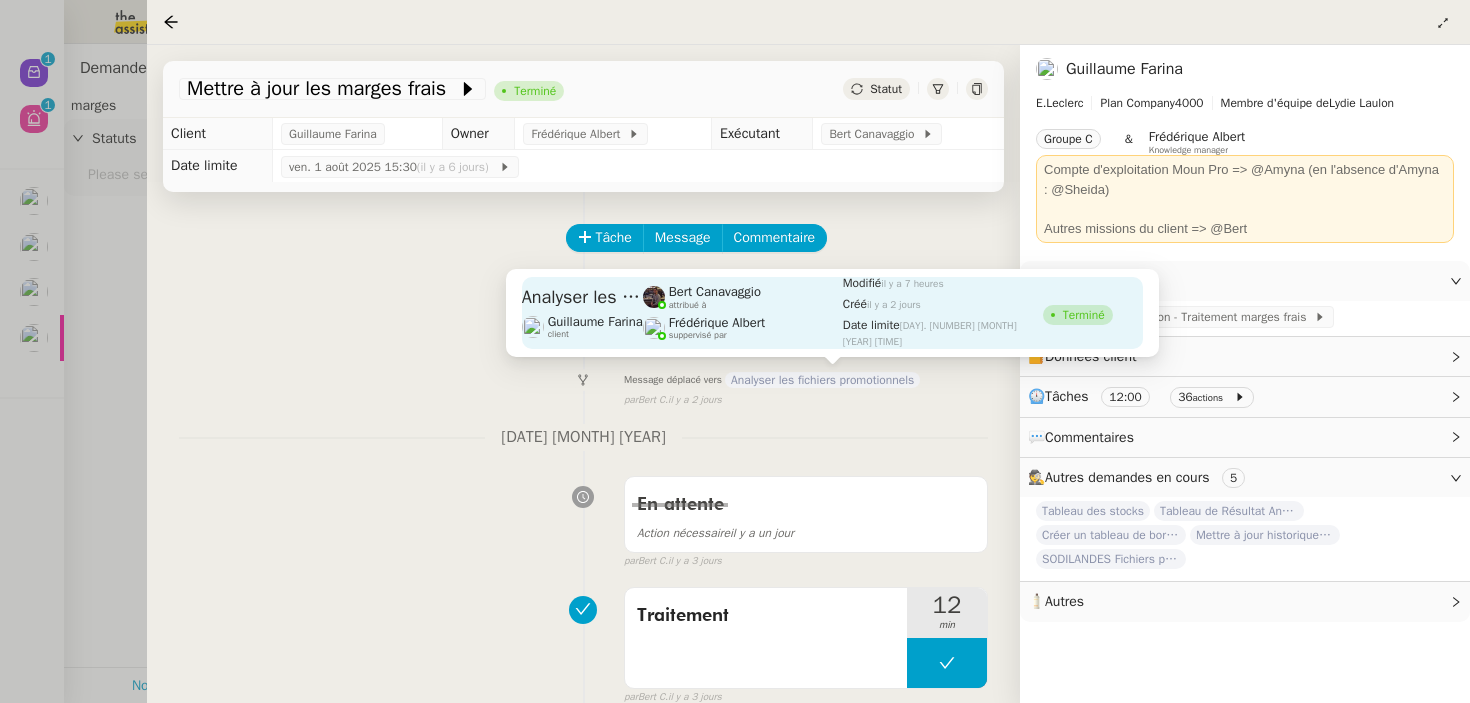 click on "[FIRST] [LAST]    suppervisé par" at bounding box center (743, 328) 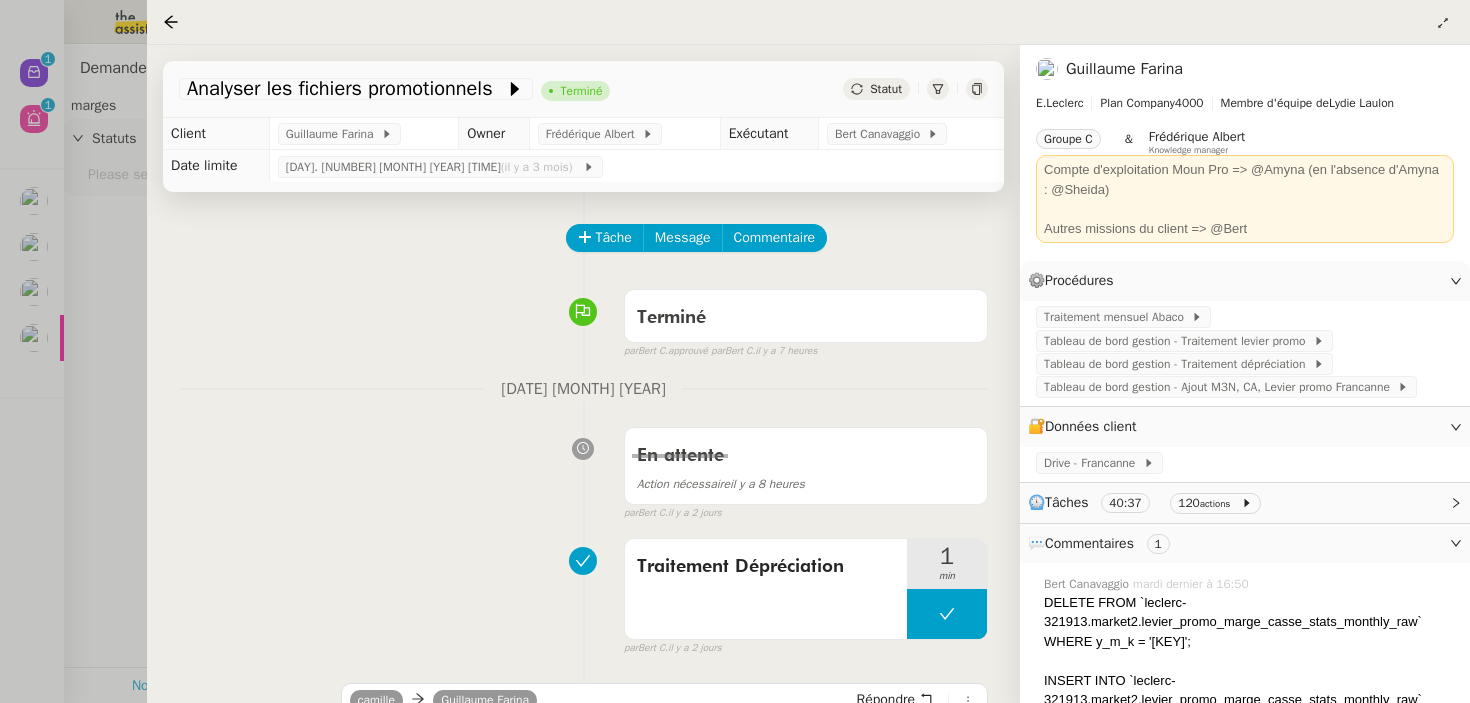 click at bounding box center [735, 351] 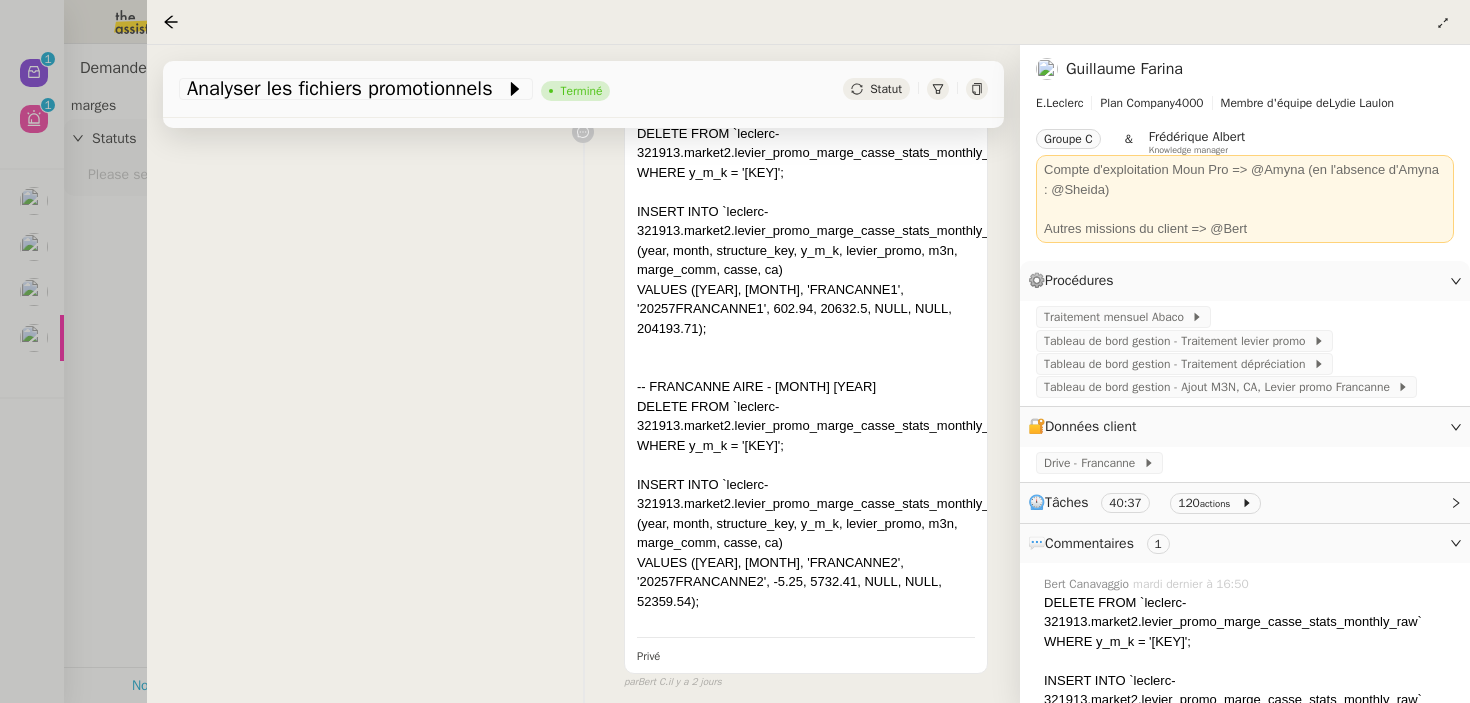 scroll, scrollTop: 2338, scrollLeft: 0, axis: vertical 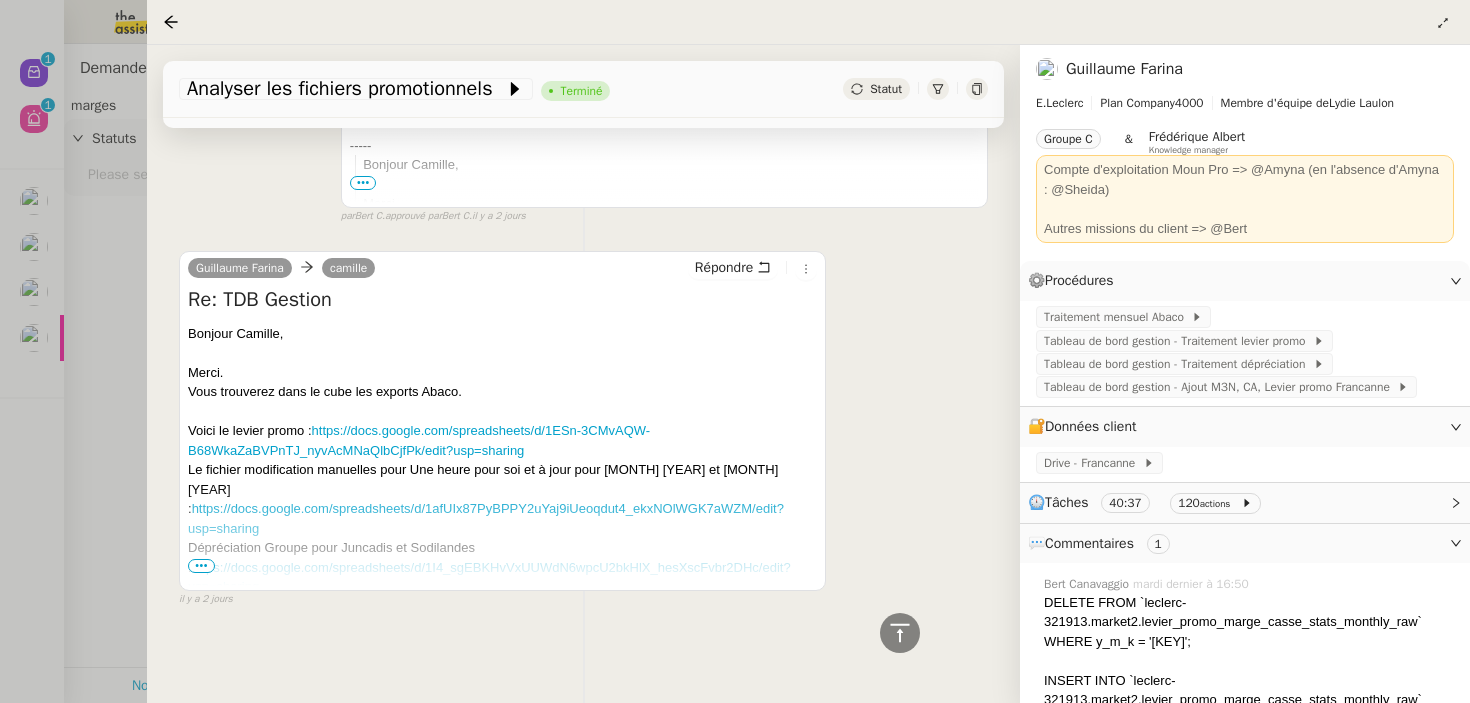 click on "•••" at bounding box center [201, 566] 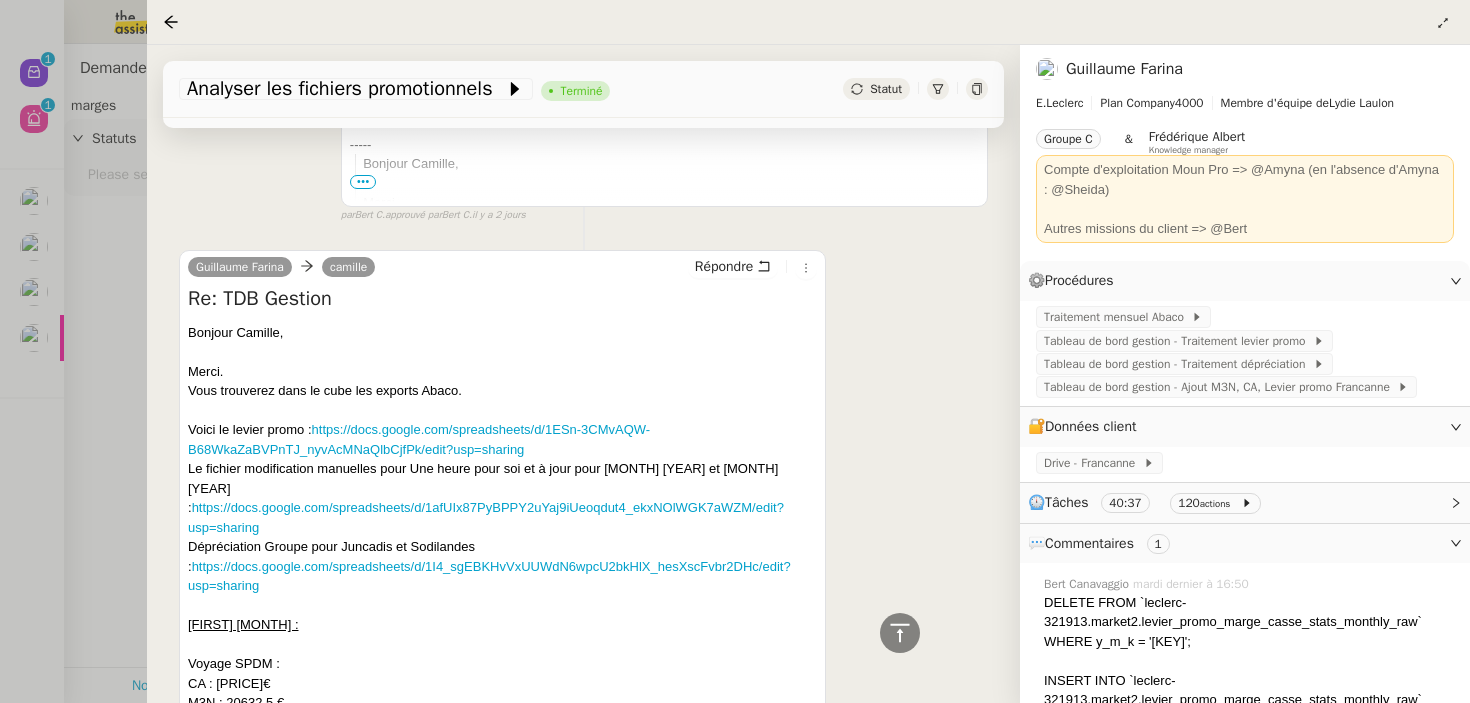 scroll, scrollTop: 2680, scrollLeft: 0, axis: vertical 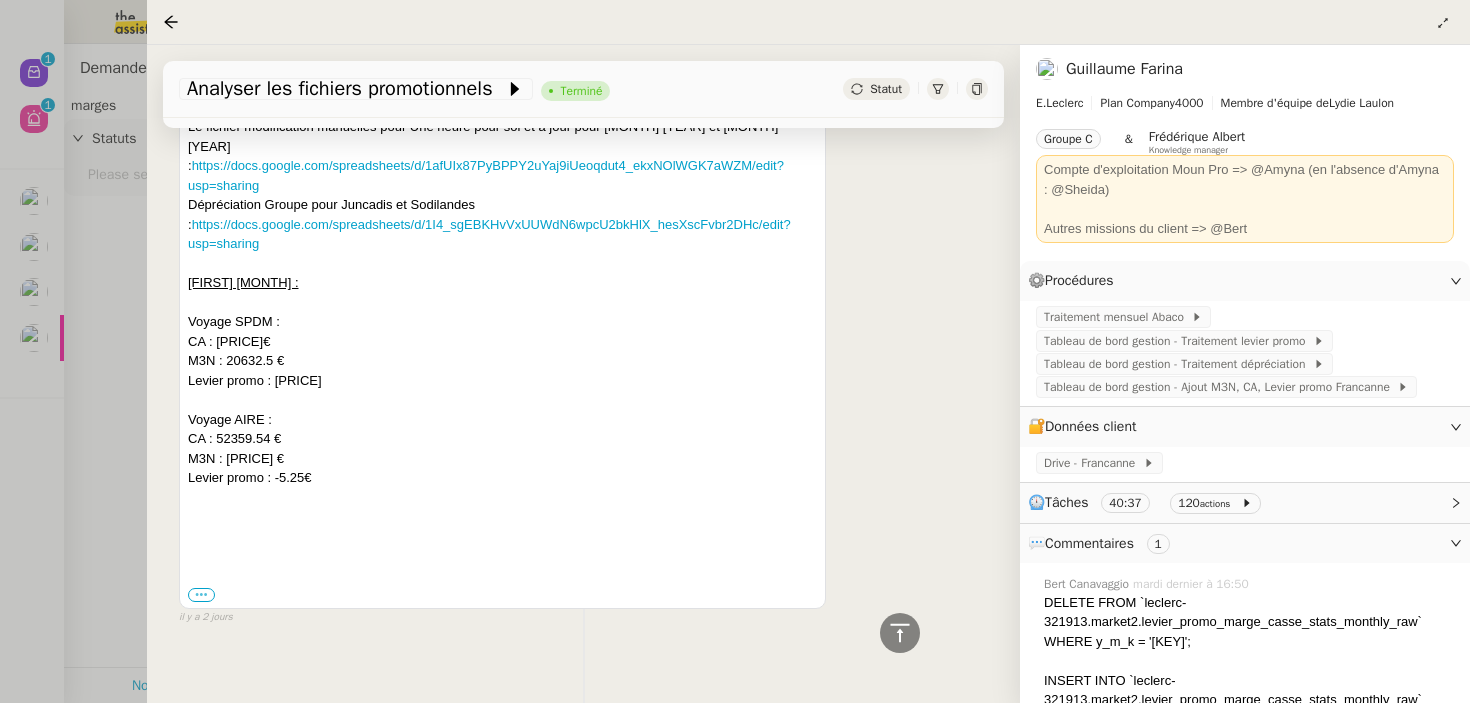 click on "•••" at bounding box center (201, 595) 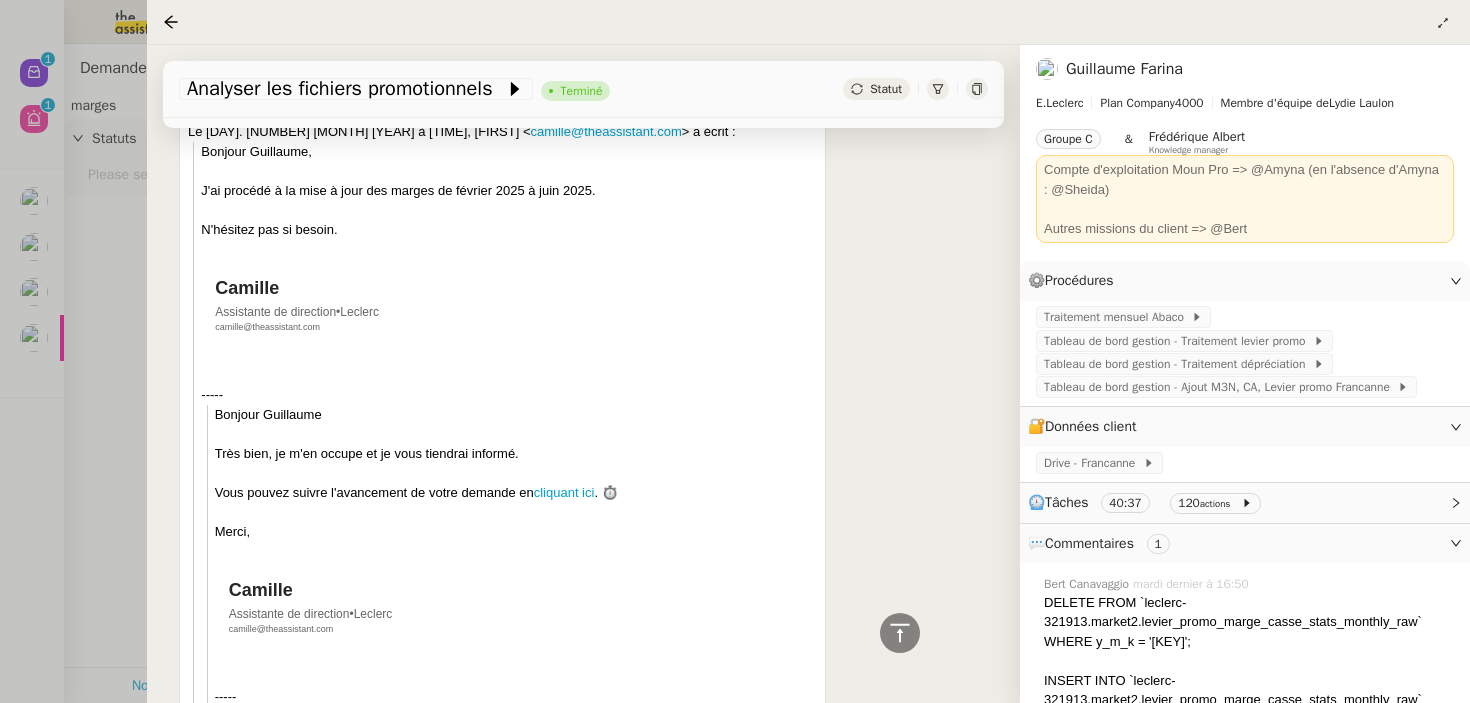 scroll, scrollTop: 3382, scrollLeft: 0, axis: vertical 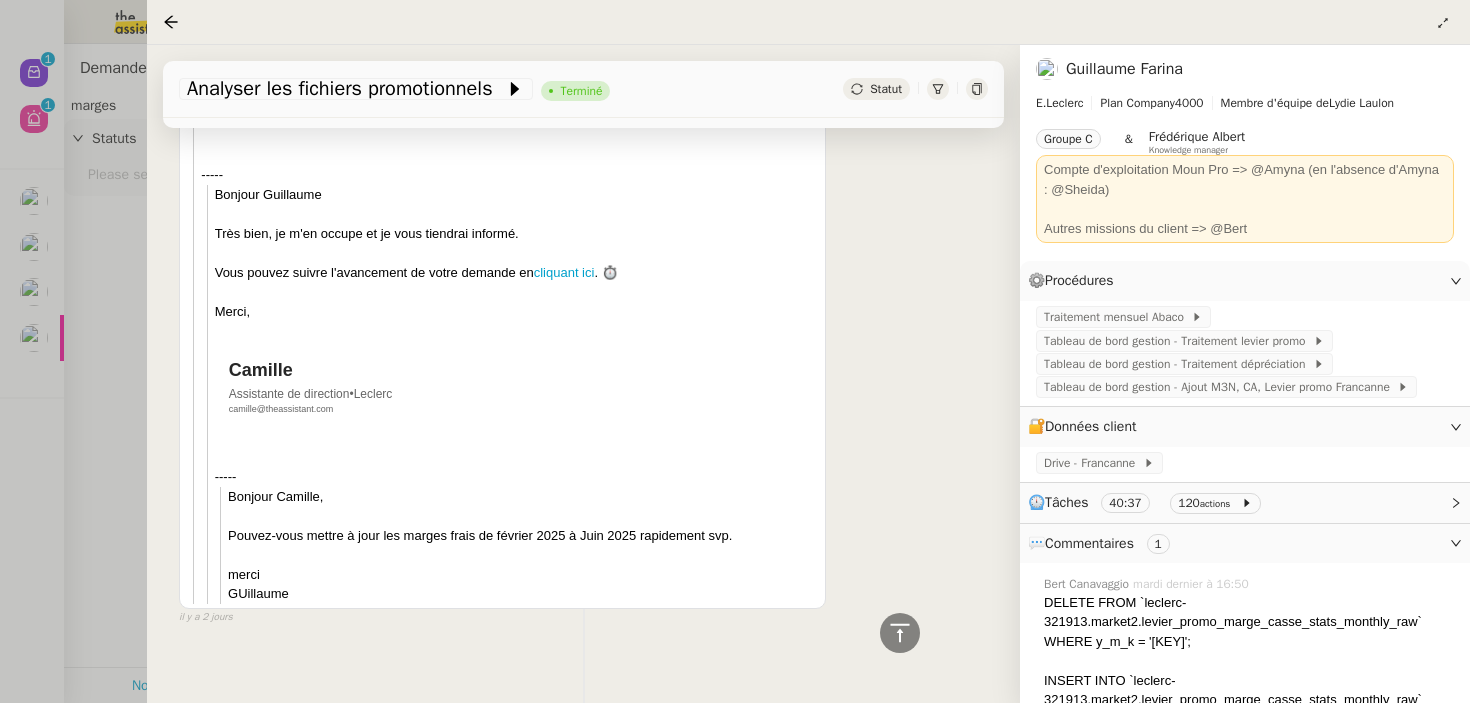 drag, startPoint x: 346, startPoint y: 581, endPoint x: 328, endPoint y: 475, distance: 107.51744 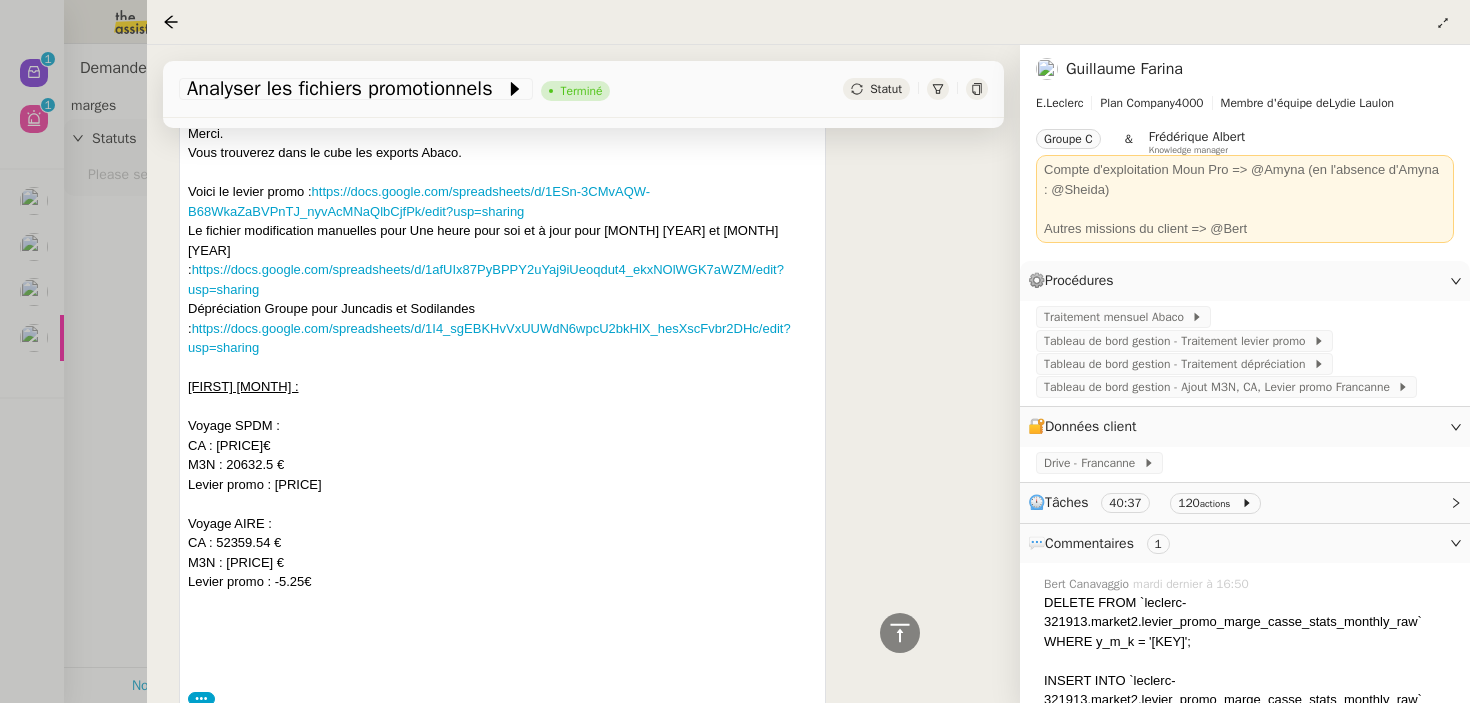 scroll, scrollTop: 2294, scrollLeft: 0, axis: vertical 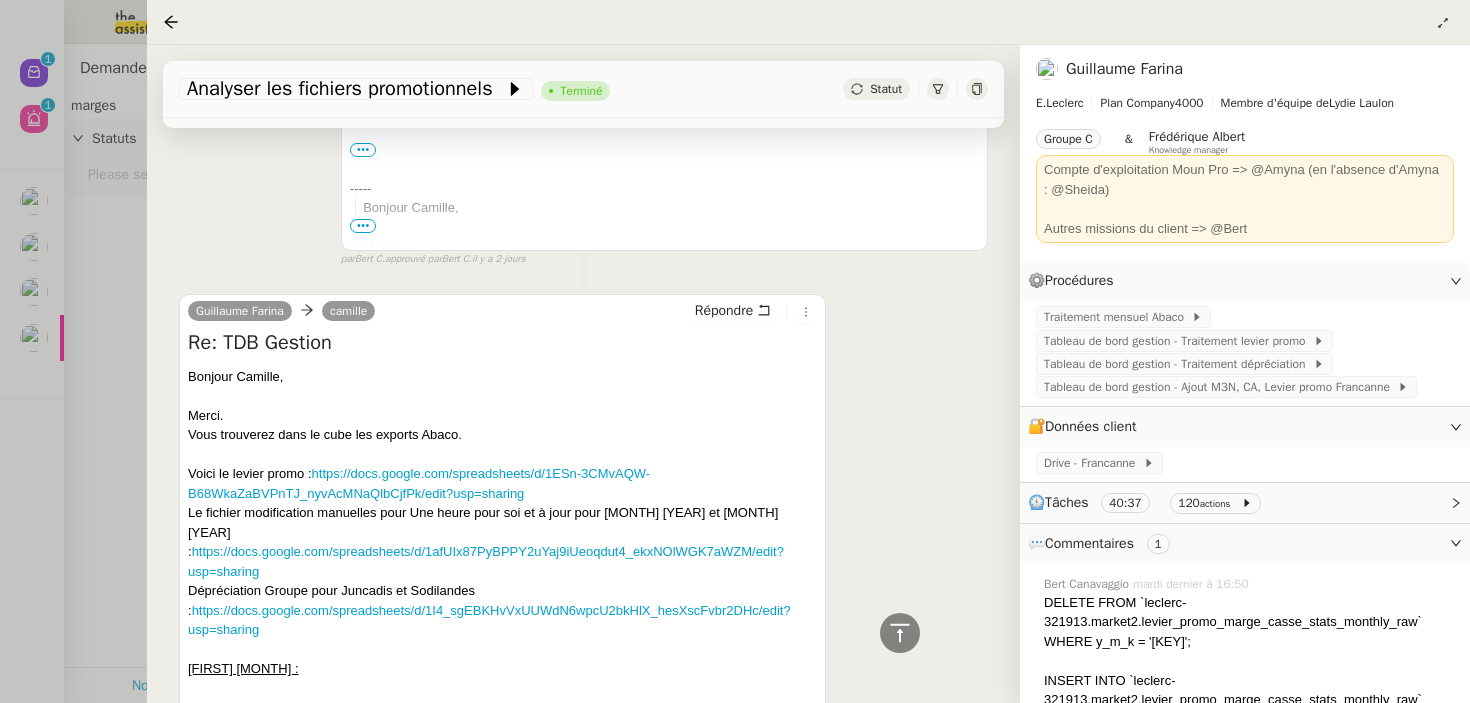 drag, startPoint x: 255, startPoint y: 418, endPoint x: 176, endPoint y: 377, distance: 89.005615 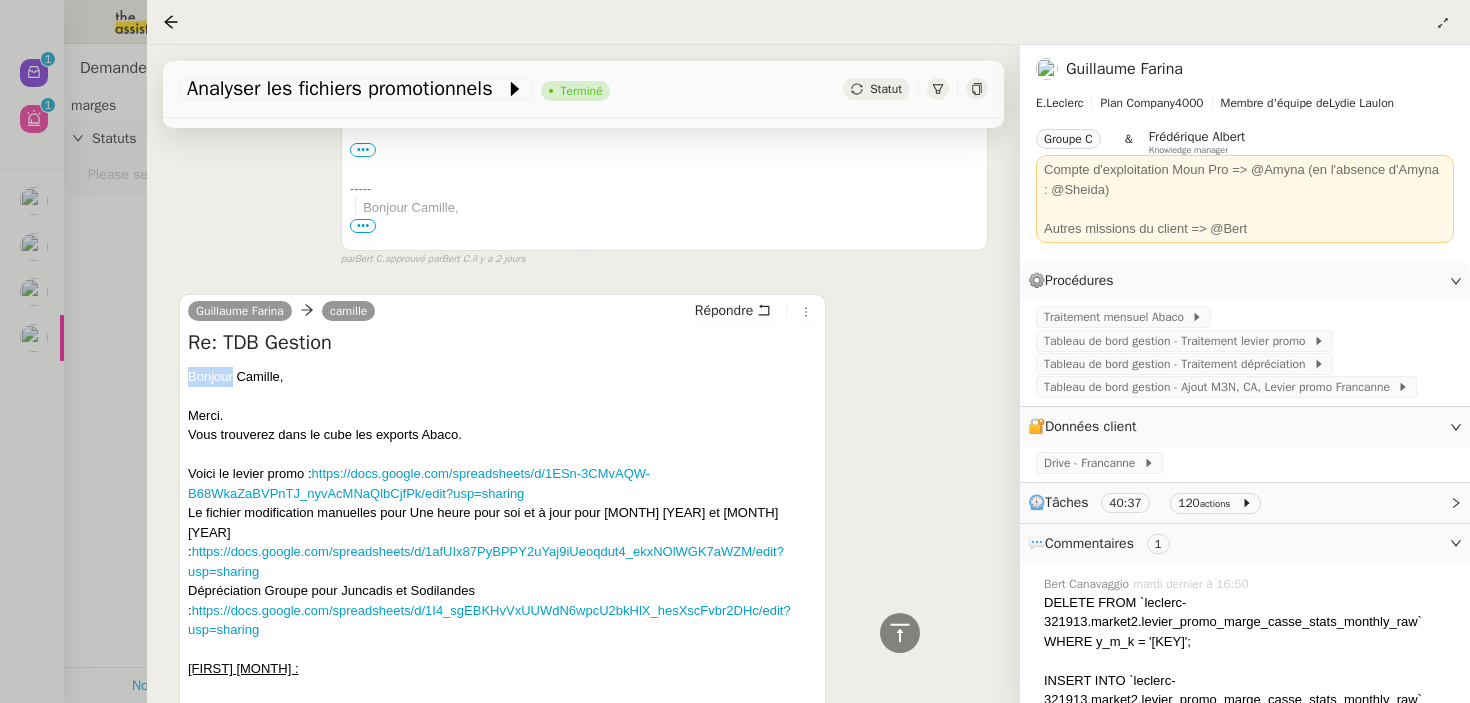 click on "Bonjour [FIRST], Merci. Vous trouverez dans le cube les exports Abaco. Voici le levier promo :  https://docs.google.com/spreadsheets/d/1ESn-3CMvAQW-B68WkaZaBVPnTJ_nyvAcMNaQlbCjfPk/edit?usp=sharing Le fichier modification manuelles pour Une heure pour soi et à jour pour [MONTH] [YEAR] et [MONTH] [YEAR] :  https://docs.google.com/spreadsheets/d/1afUIx87PyBPPY2uYaj9iUeoqdut4_ekxNOlWGK7aWZM/edit?usp=sharing Dépréciation Groupe pour Juncadis et Sodilandes :  https://docs.google.com/spreadsheets/d/1I4_sgEBKHvVxUUWdN6wpcU2bkHlX_hesXscFvbr2DHc/edit?usp=sharing FRANCANNE [MONTH] [YEAR] :  Voyage SPDM :  CA : 204193.71€ M3N : 20632.5 € Levier promo : 602.94€ Voyage AIRE :  CA : 52359.54 € M3N : 5732.41 € Levier promo : -5.25€" at bounding box center (502, 650) 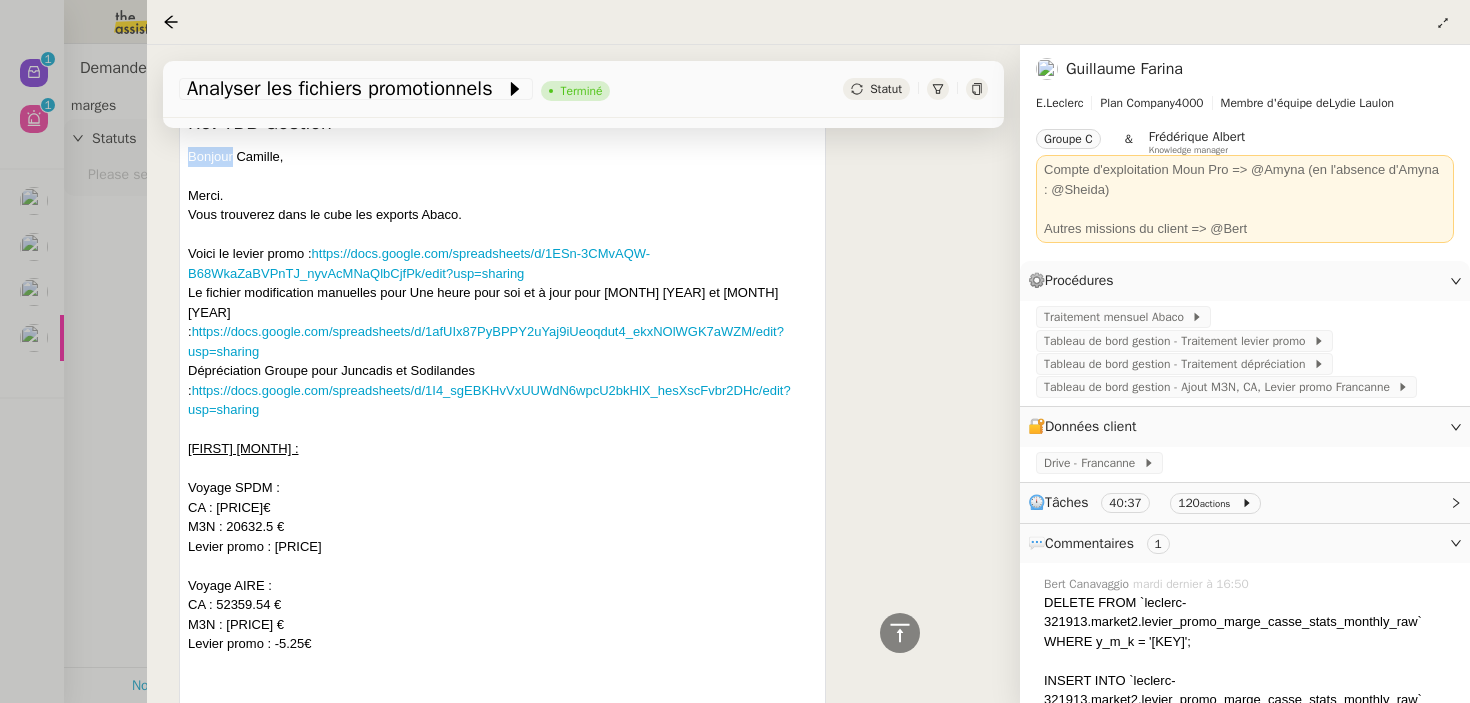 scroll, scrollTop: 2802, scrollLeft: 0, axis: vertical 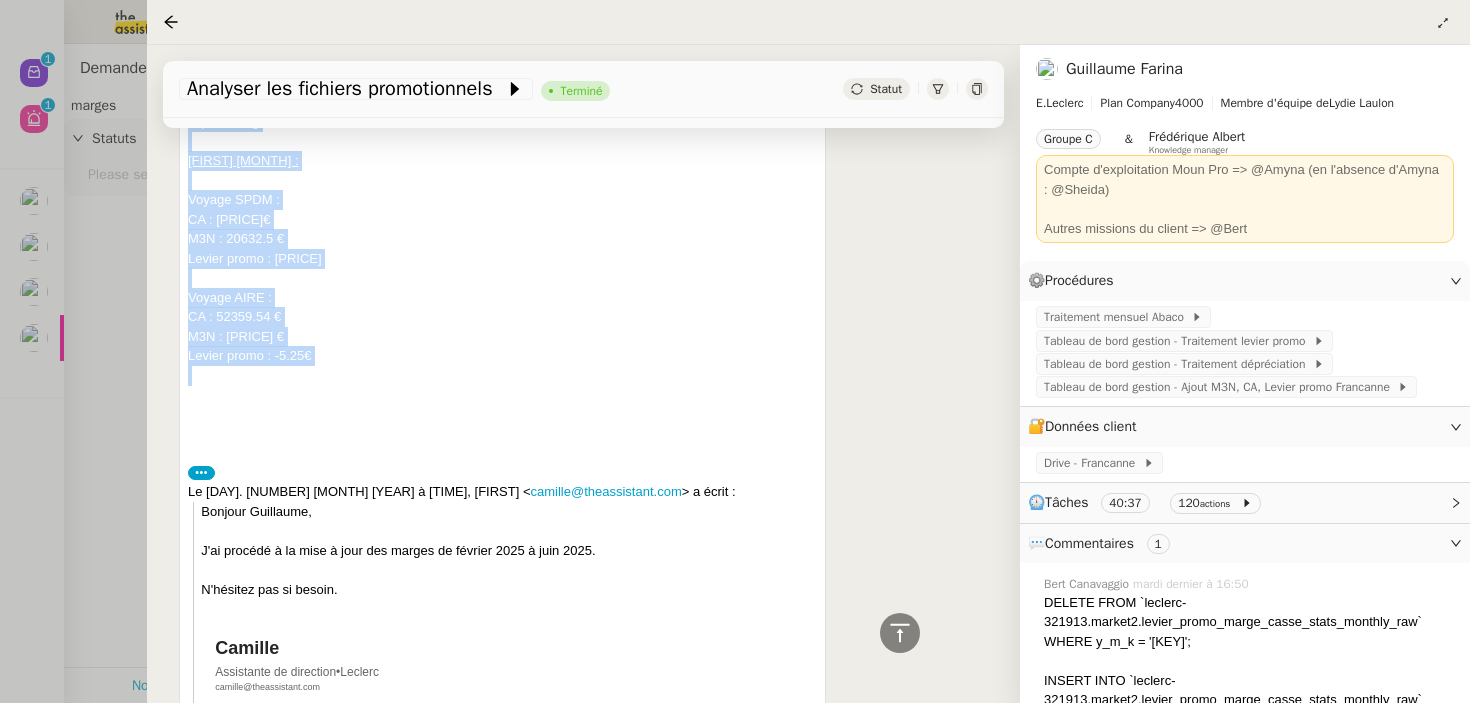 click on "Levier promo : -5.25€" at bounding box center (502, 356) 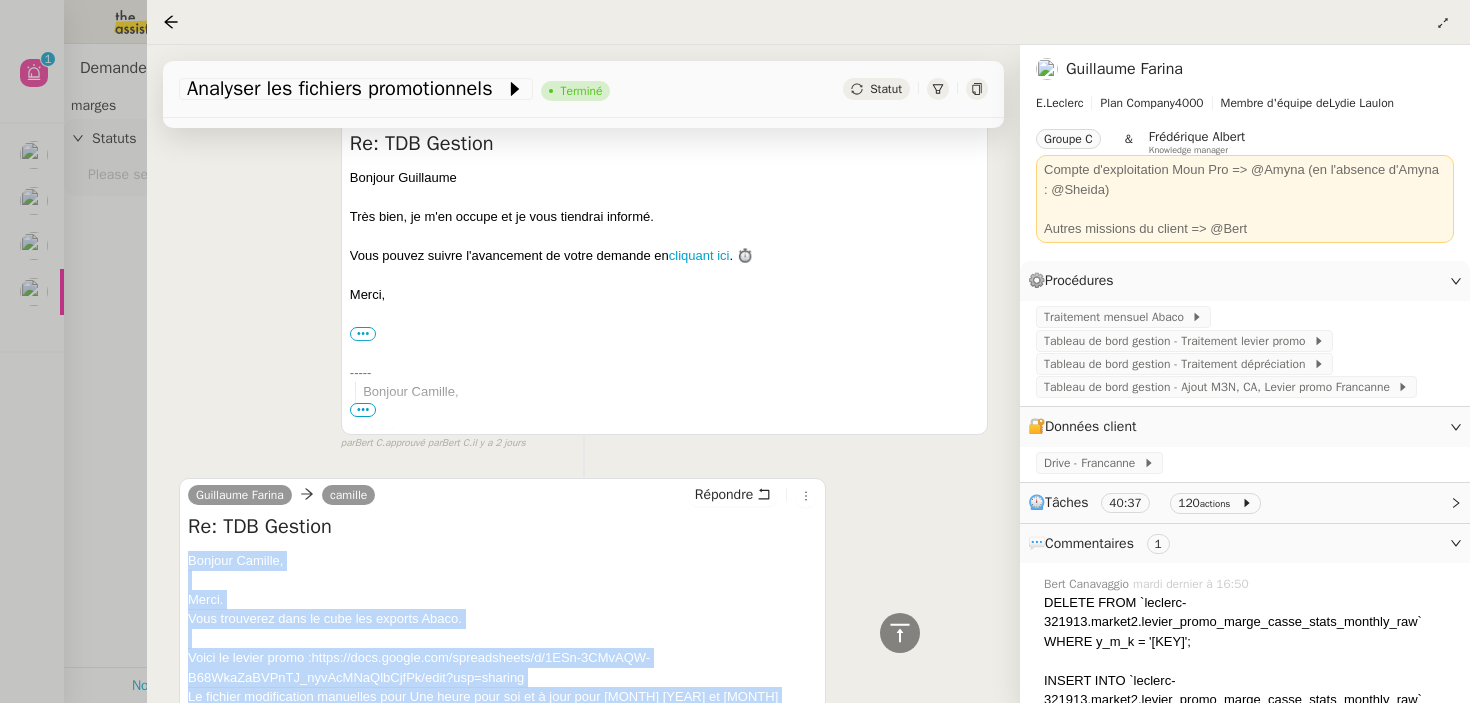 scroll, scrollTop: 2112, scrollLeft: 0, axis: vertical 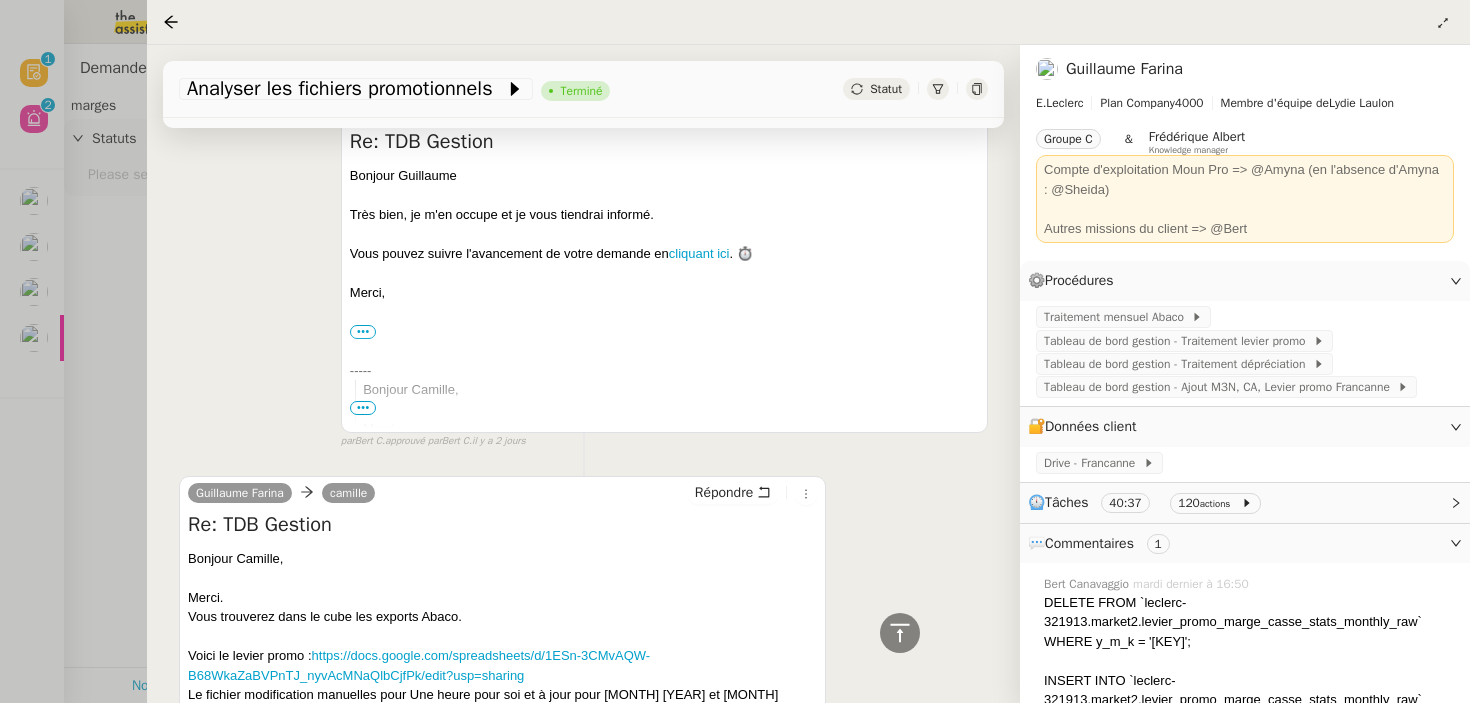 click at bounding box center (735, 351) 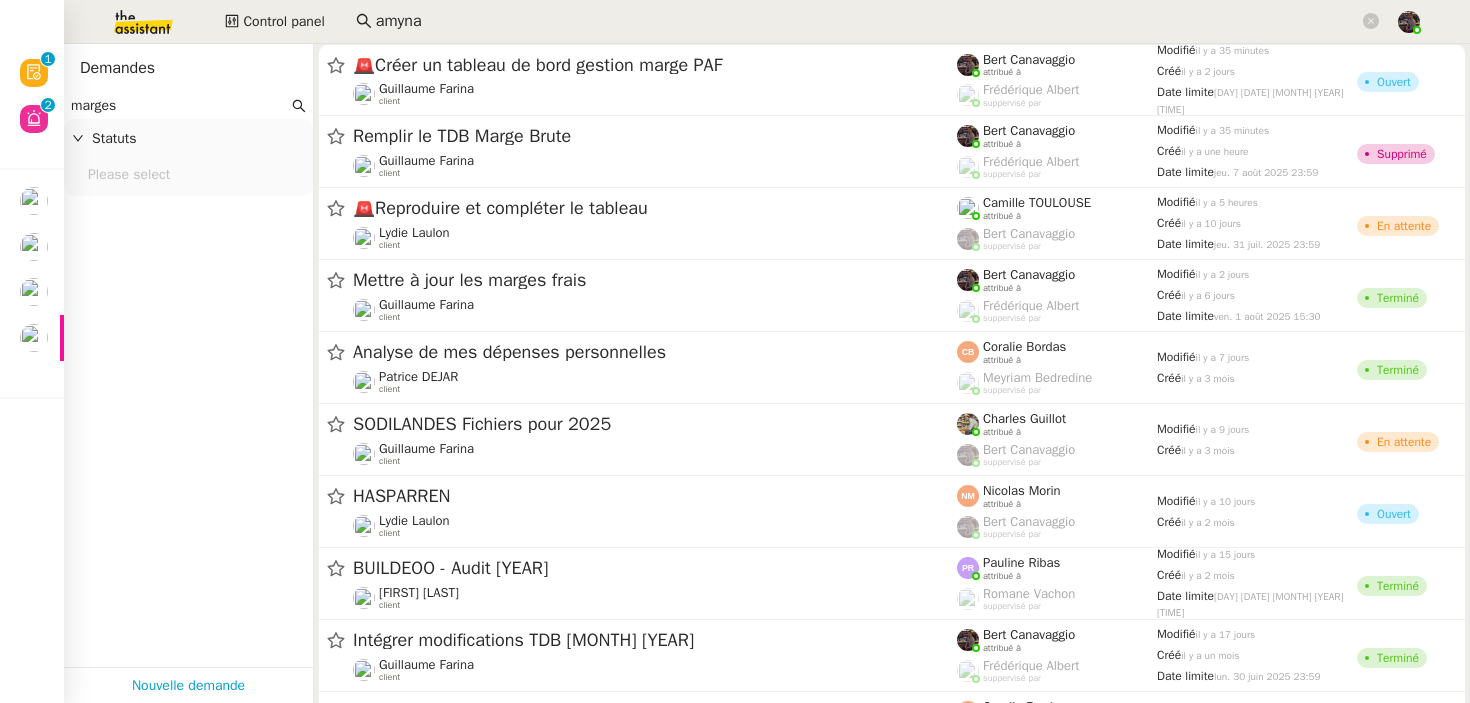 click on "Control panel amyna" 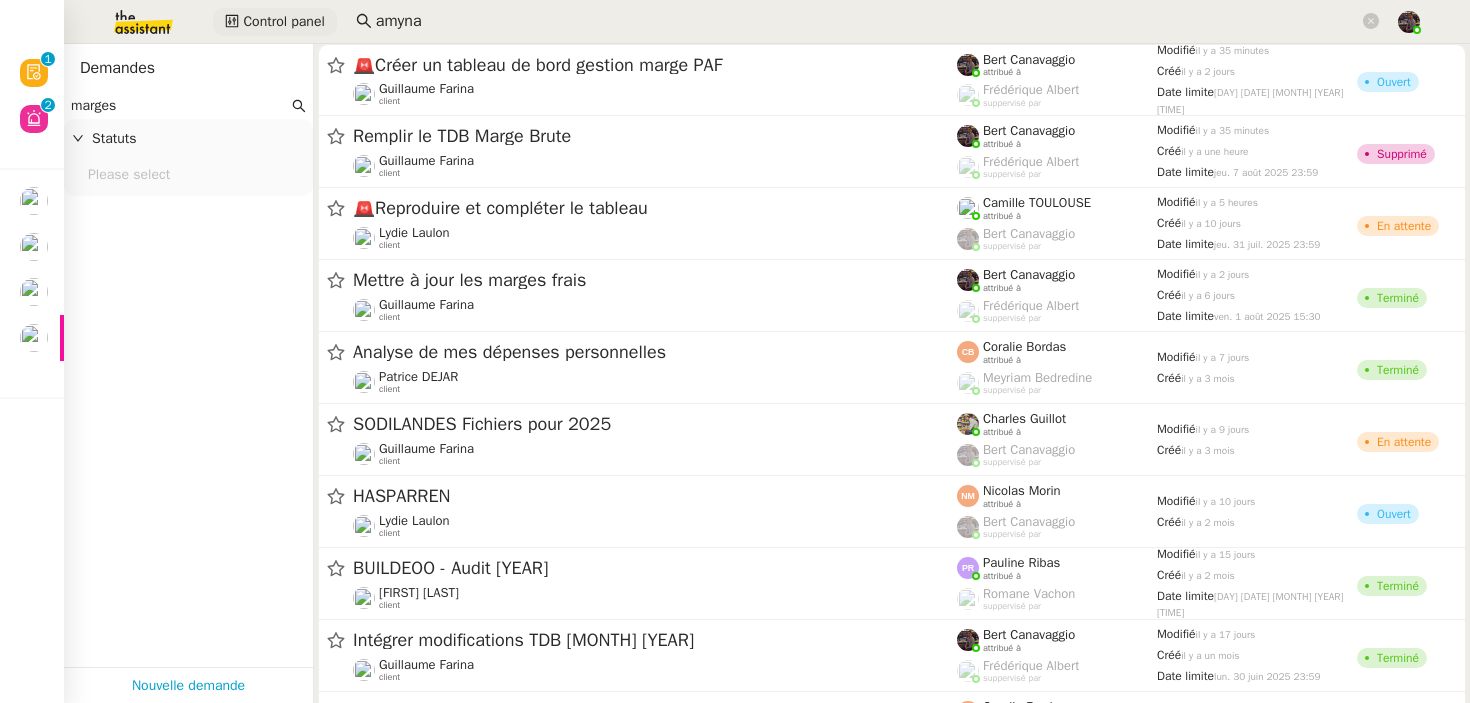 click on "Control panel" 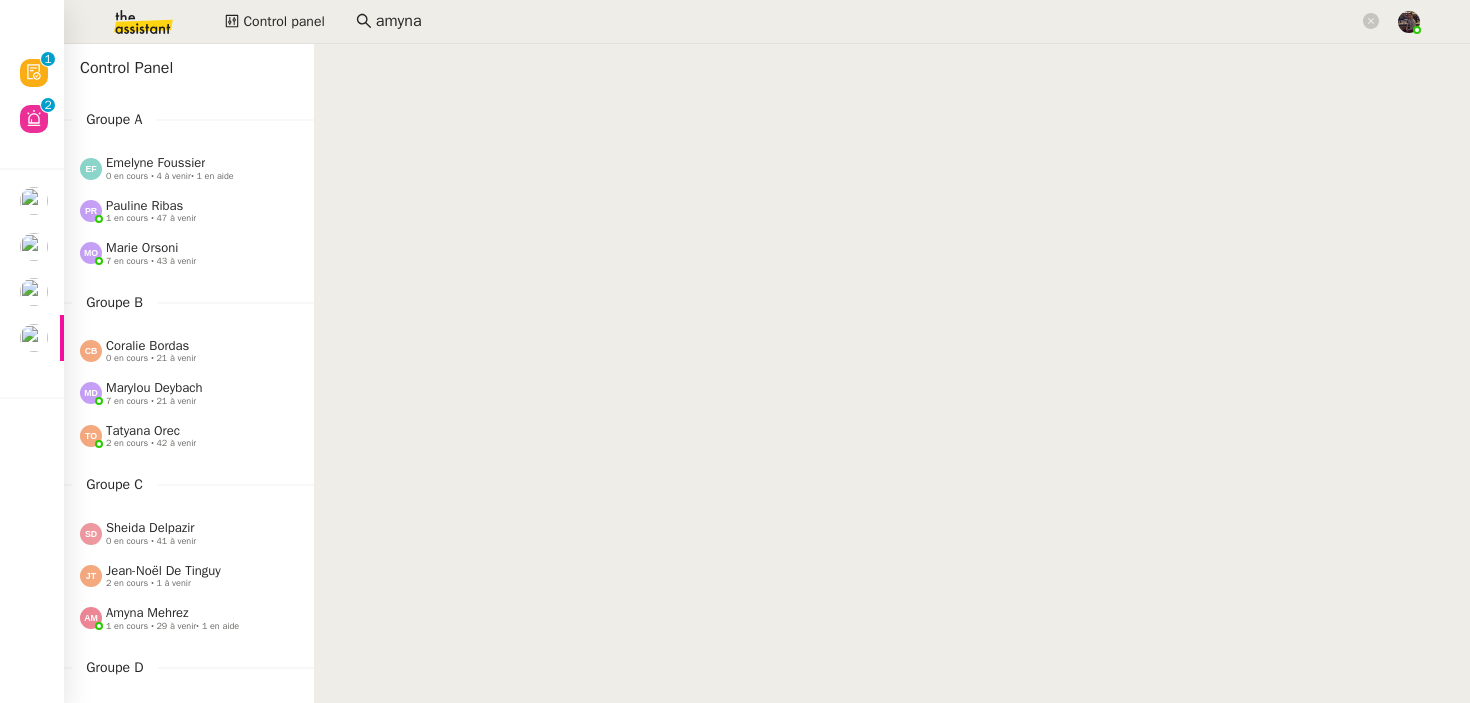click on "Amyna Mehrez" 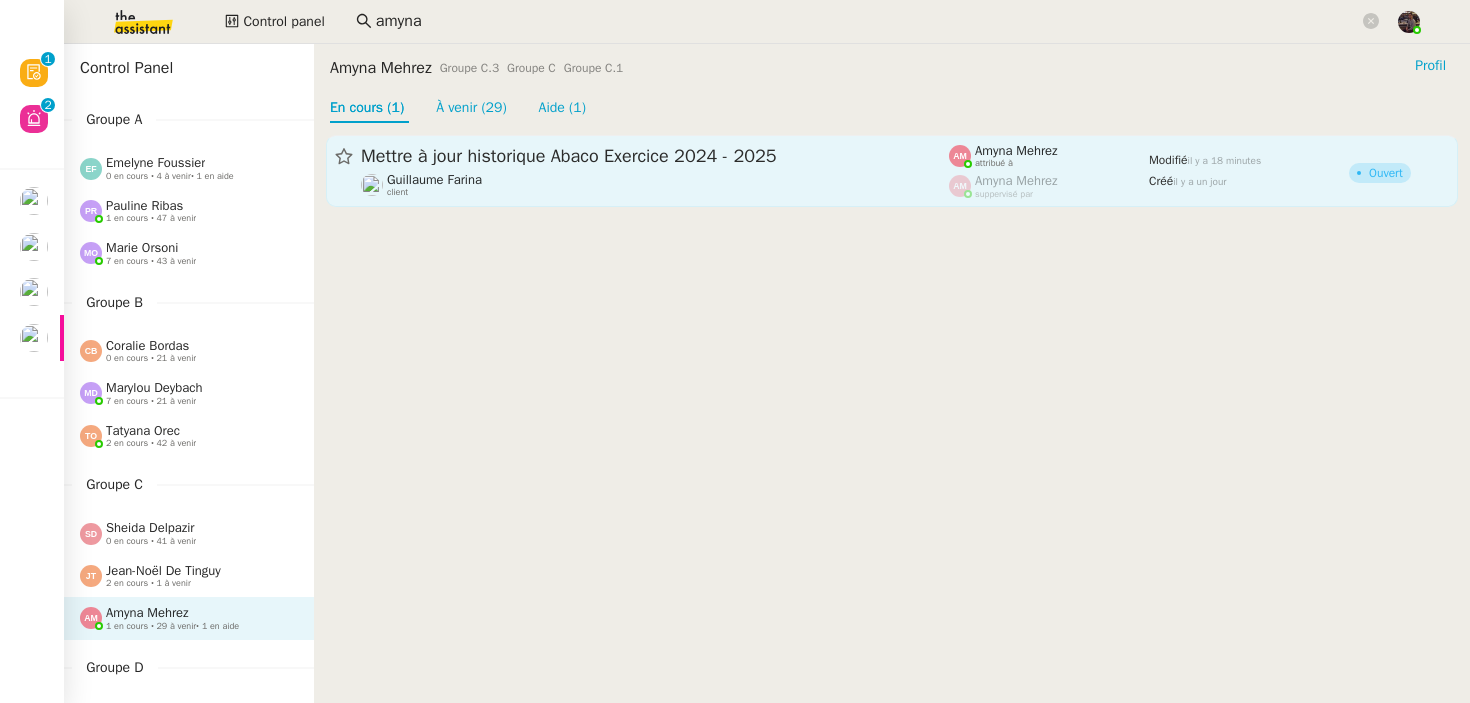 click on "Mettre à jour historique Abaco Exercice 2024 - 2025" 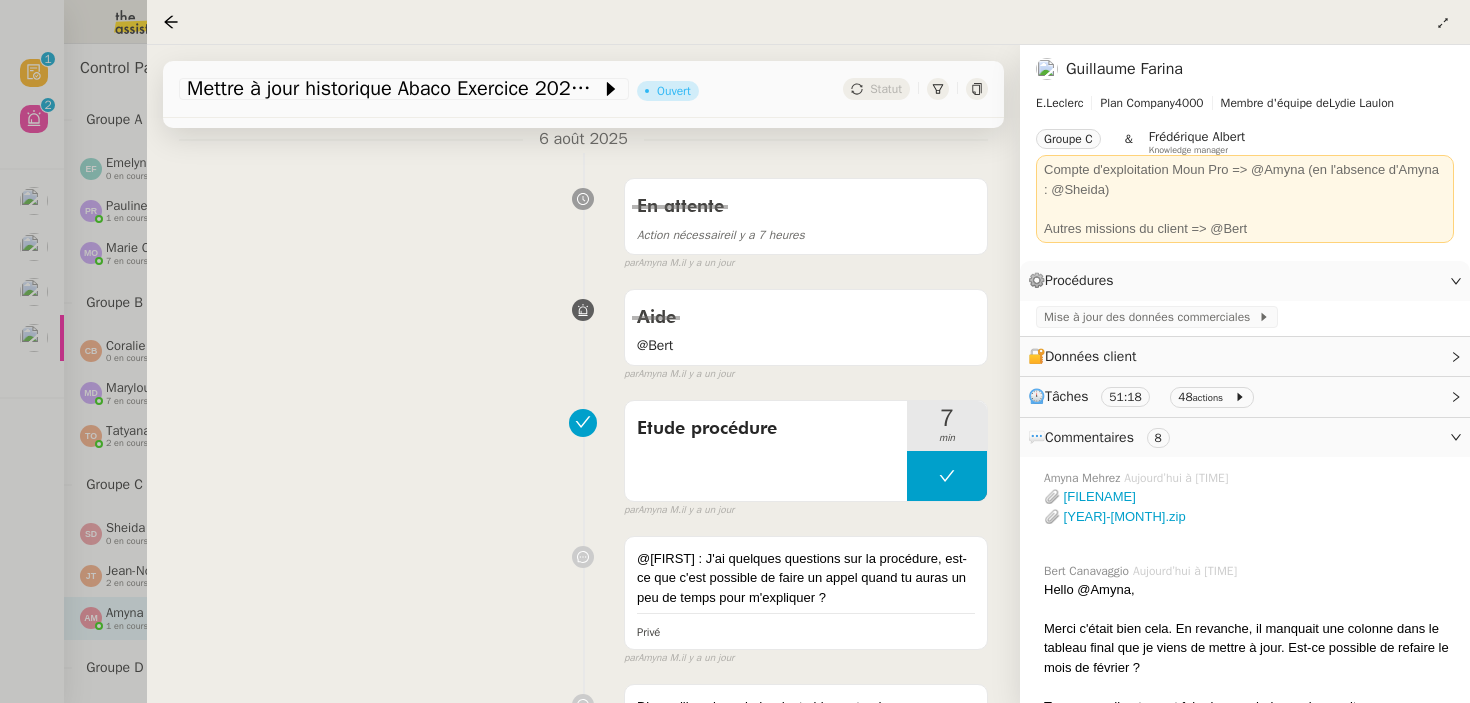 scroll, scrollTop: 1351, scrollLeft: 0, axis: vertical 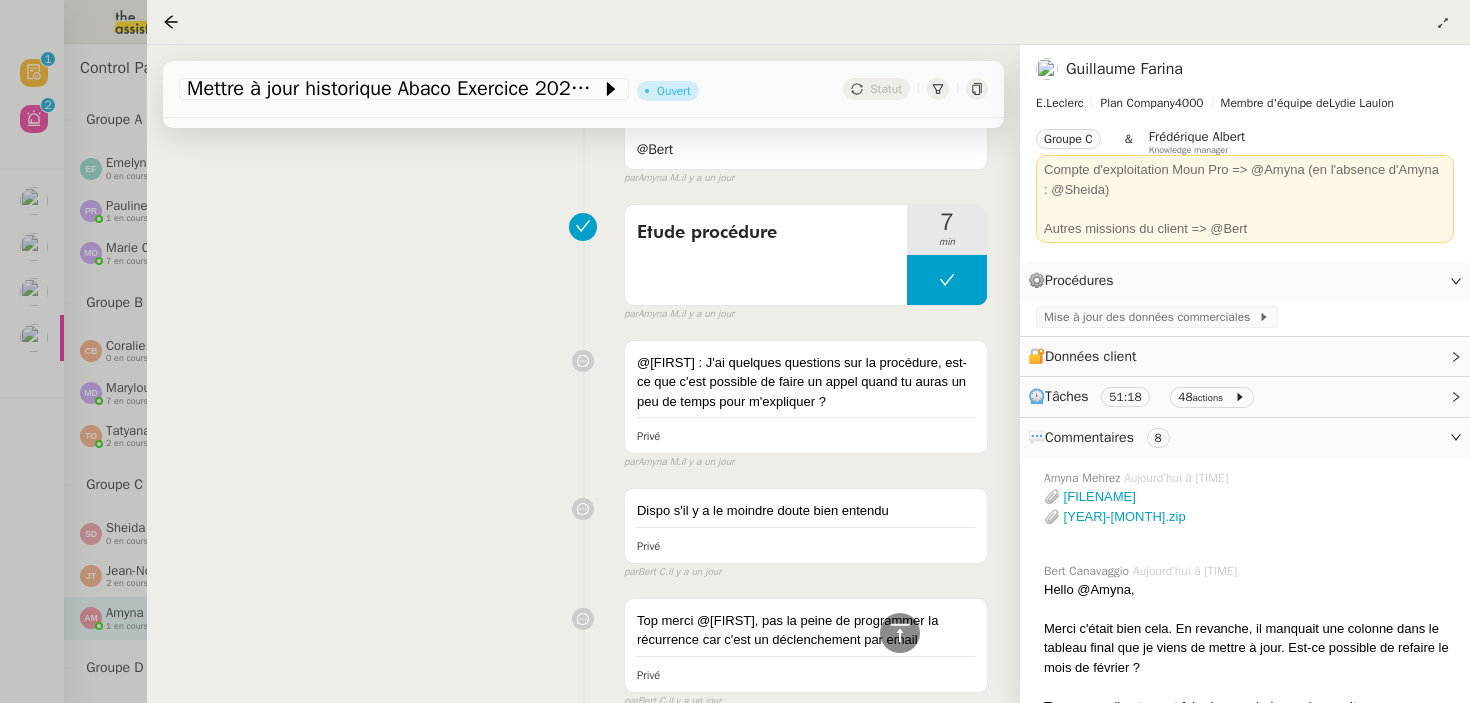 click at bounding box center (735, 351) 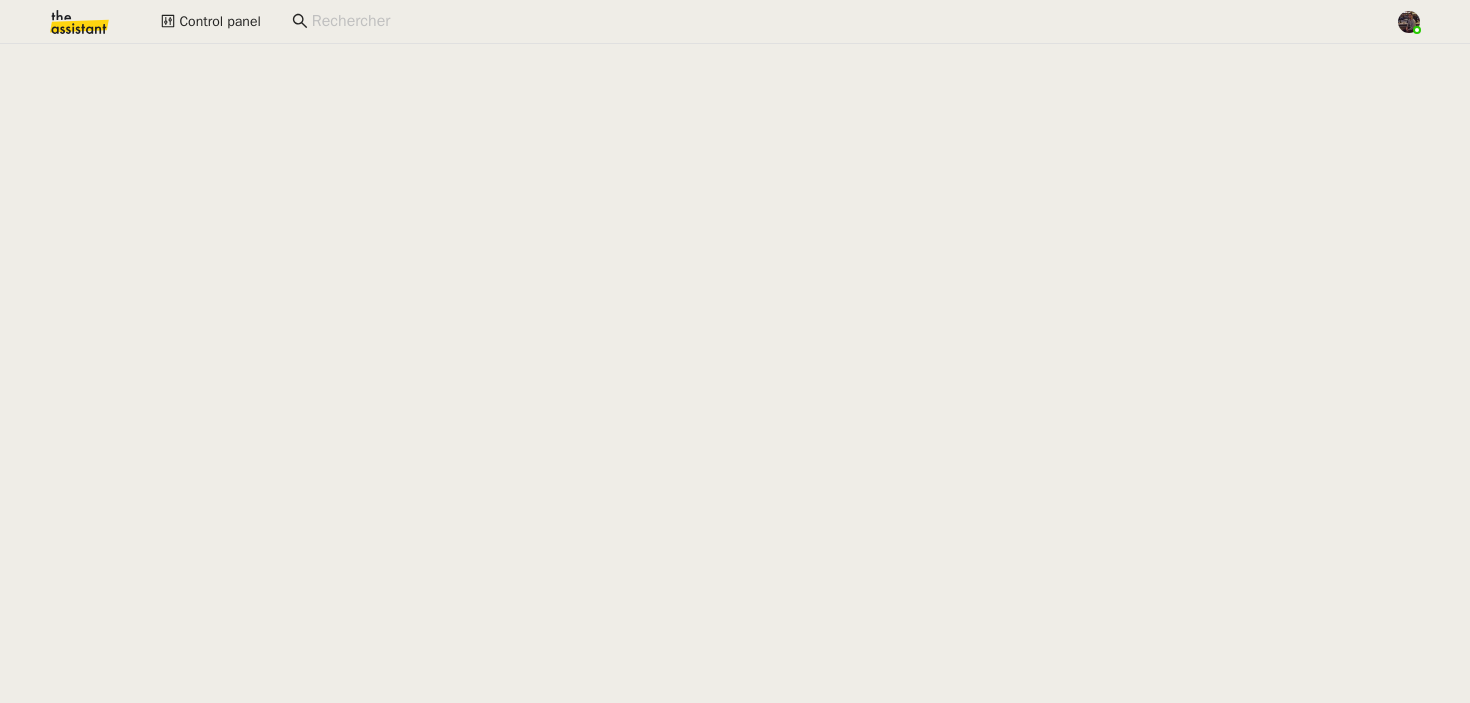 scroll, scrollTop: 0, scrollLeft: 0, axis: both 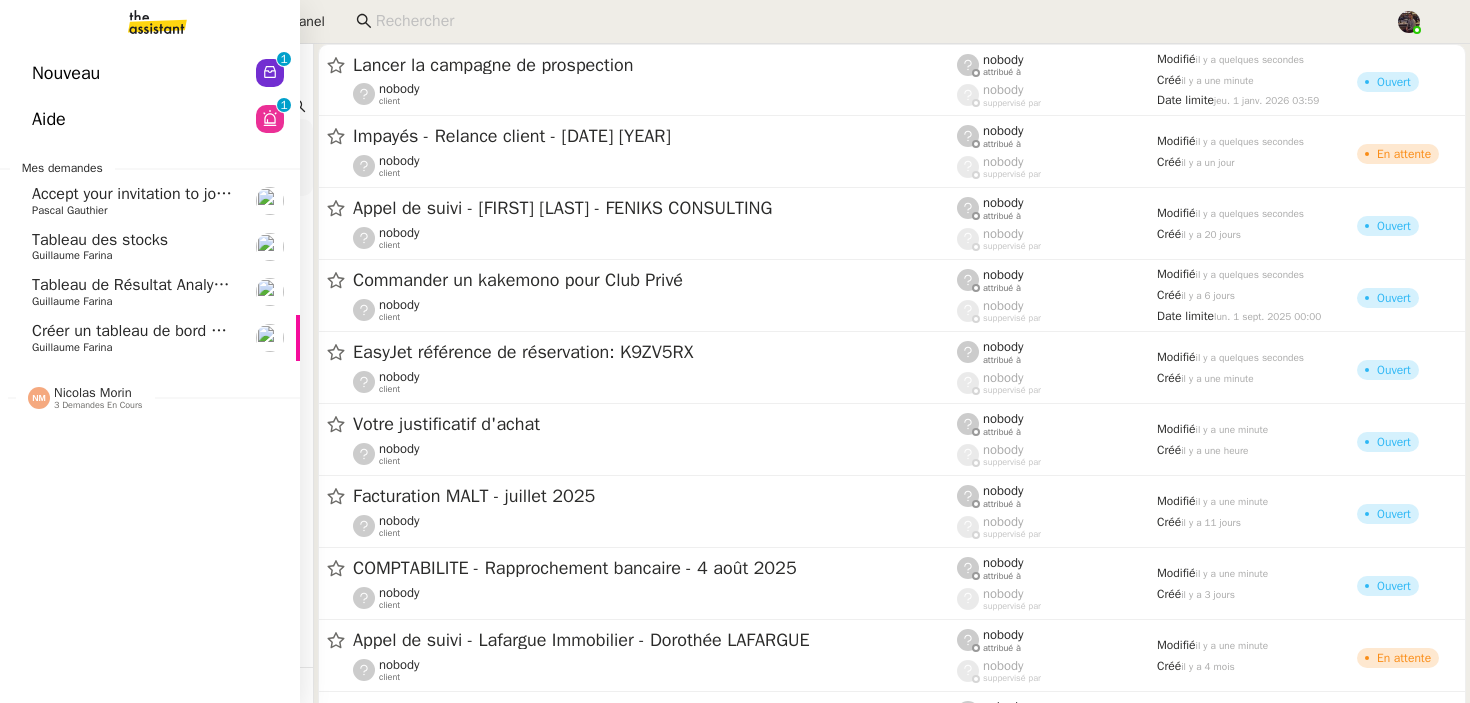 click at bounding box center (141, 22) 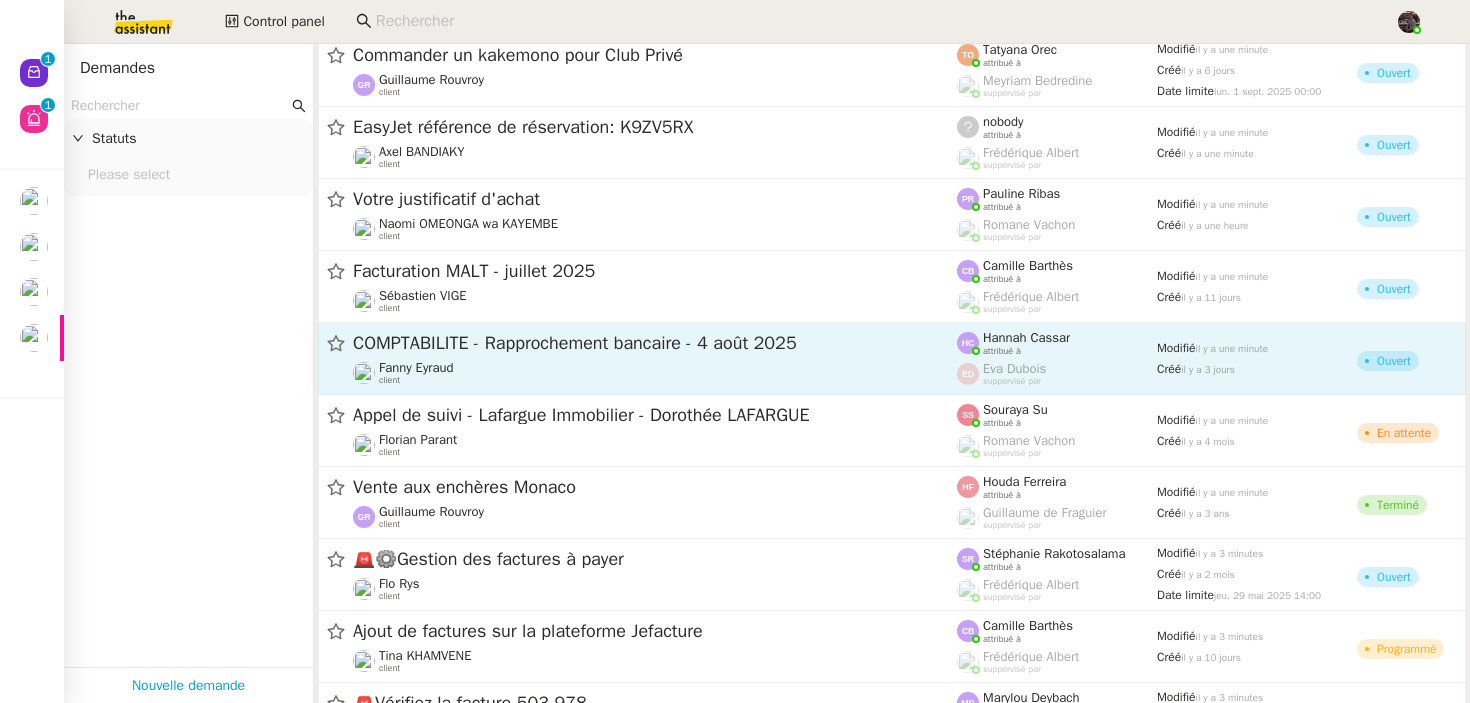 scroll, scrollTop: 250, scrollLeft: 0, axis: vertical 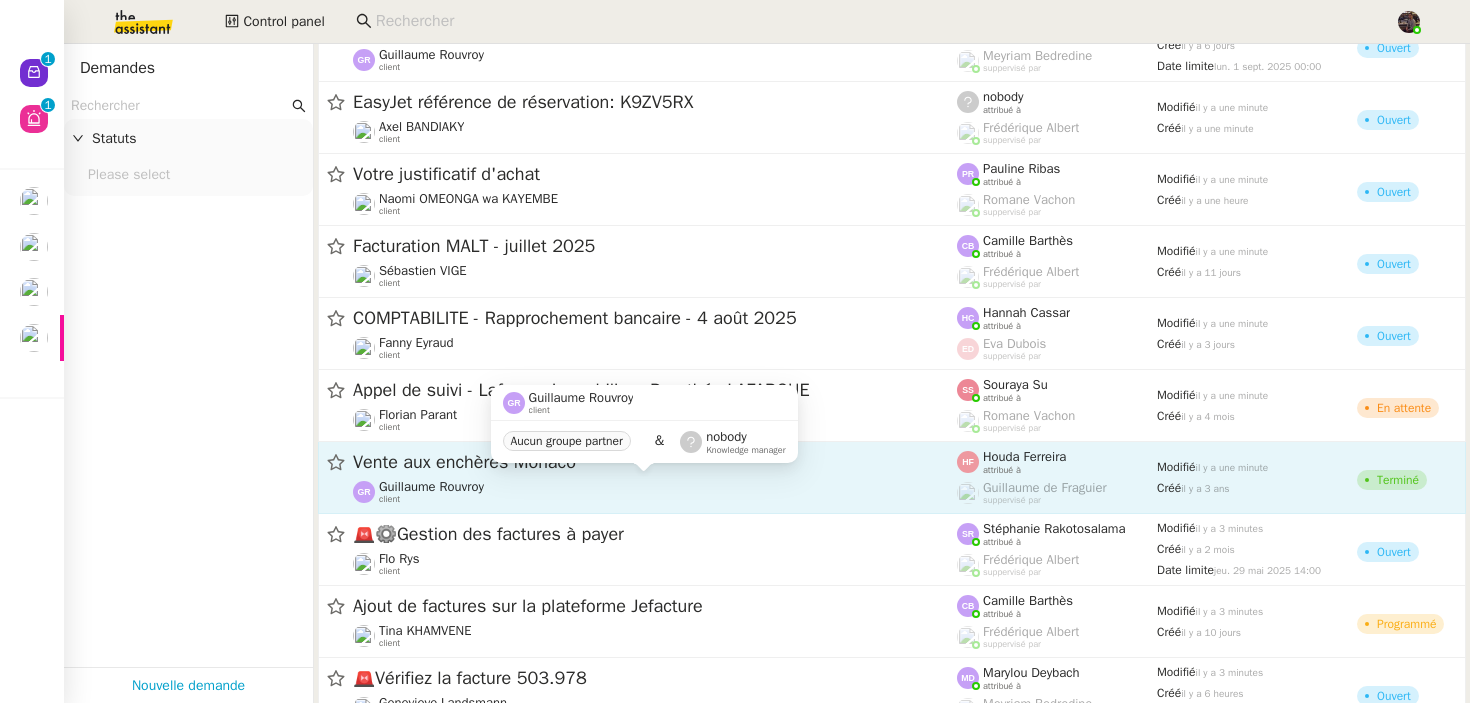 click on "Guillaume Rouvroy" 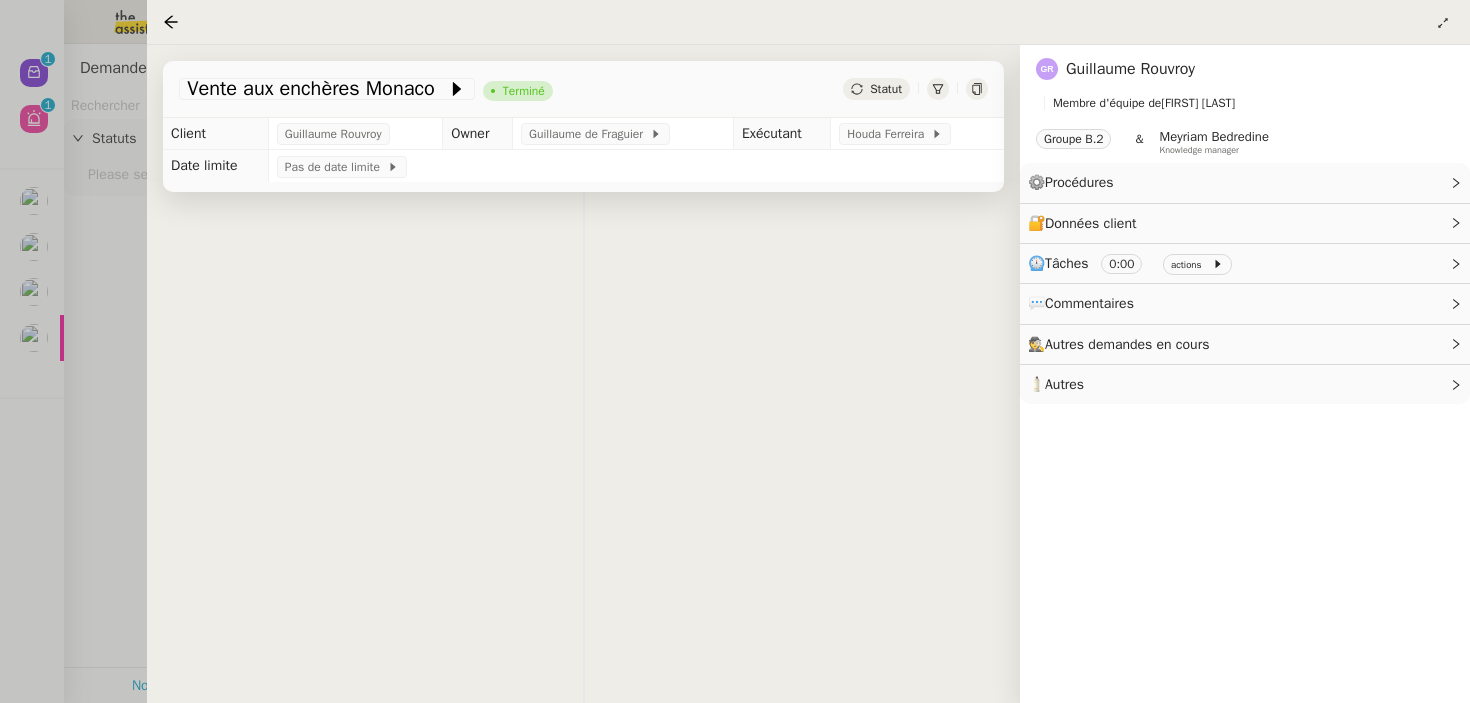 click at bounding box center (735, 351) 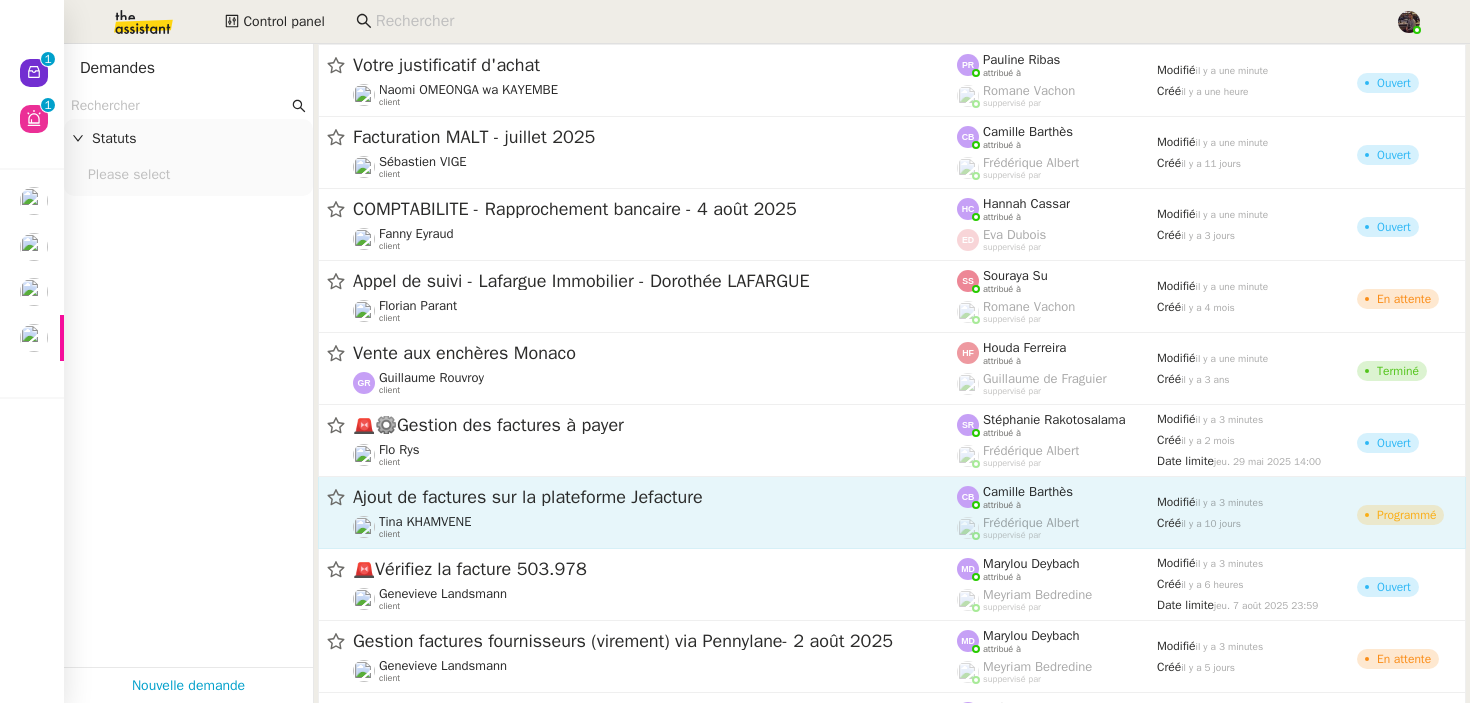 scroll, scrollTop: 0, scrollLeft: 0, axis: both 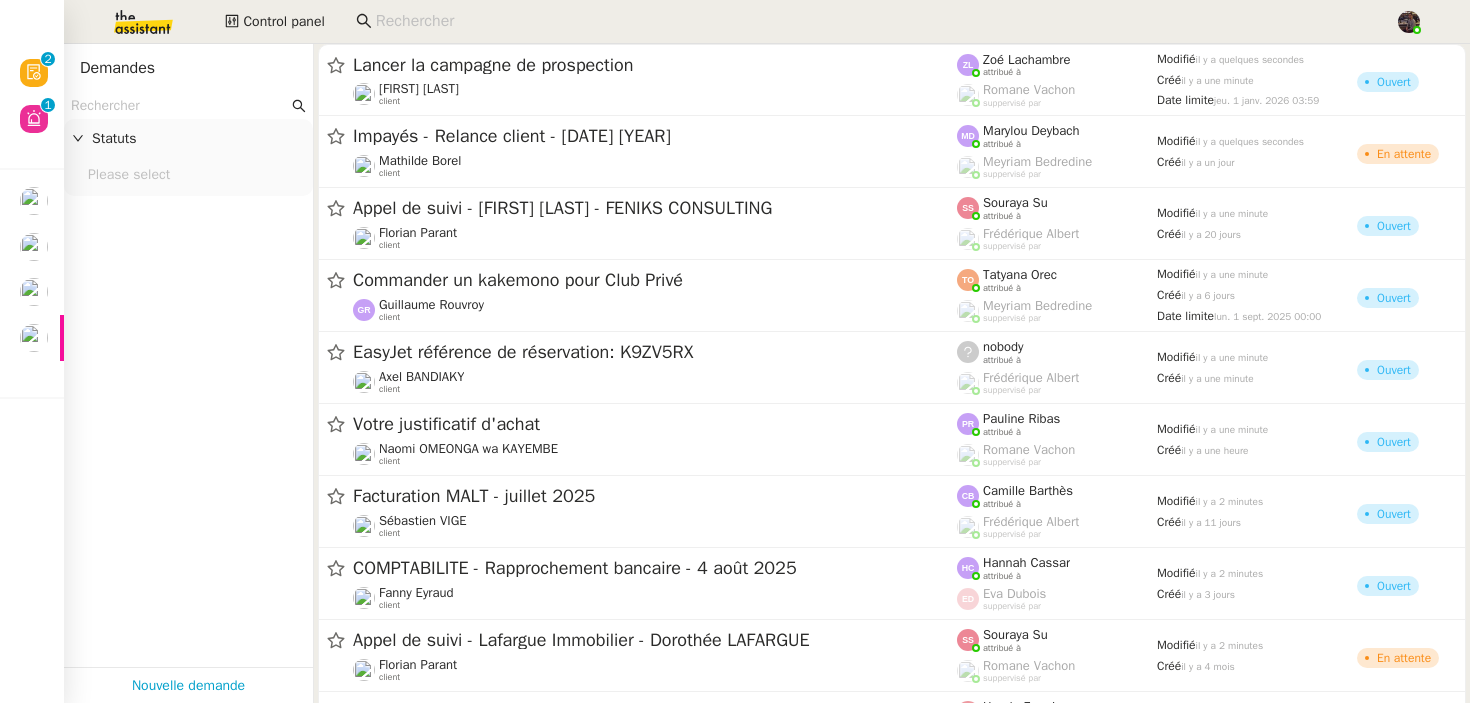 click on "Statuts    Please select" 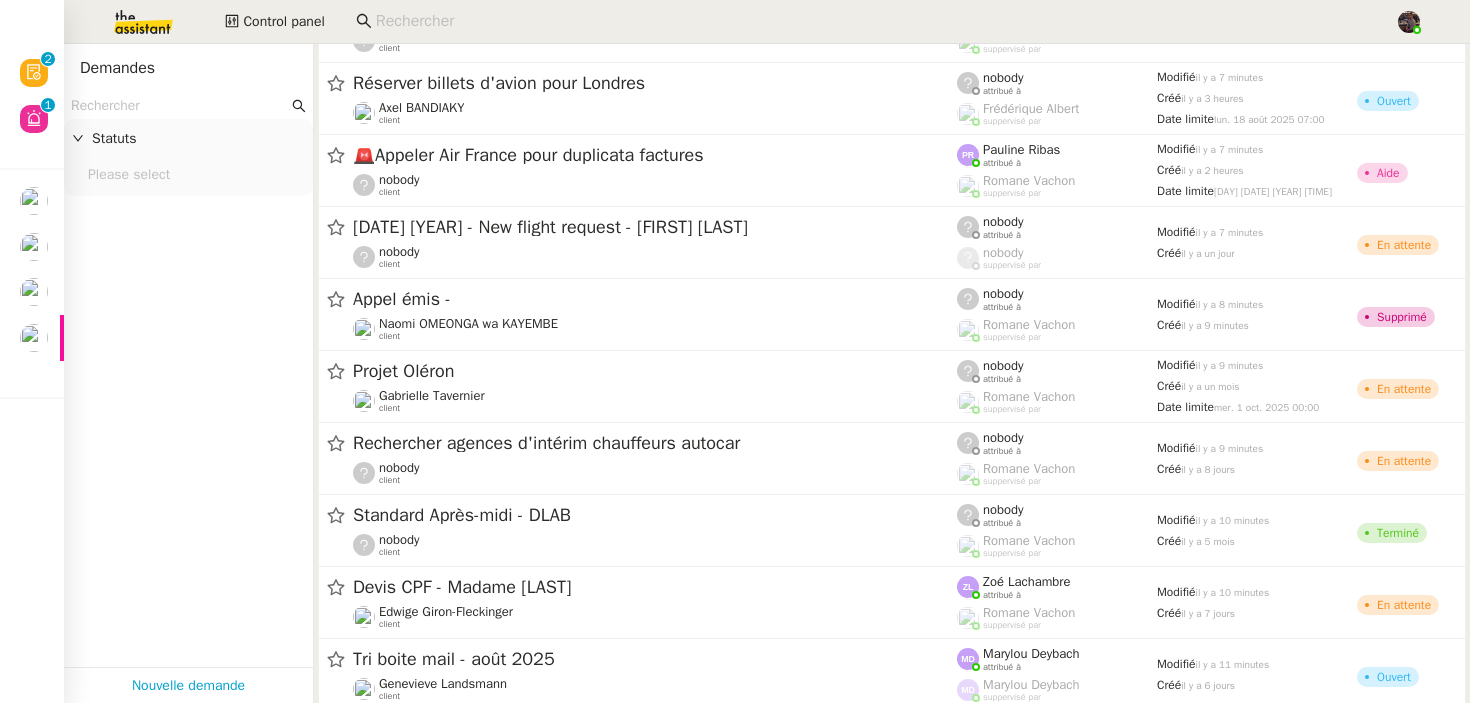 scroll, scrollTop: 1570, scrollLeft: 0, axis: vertical 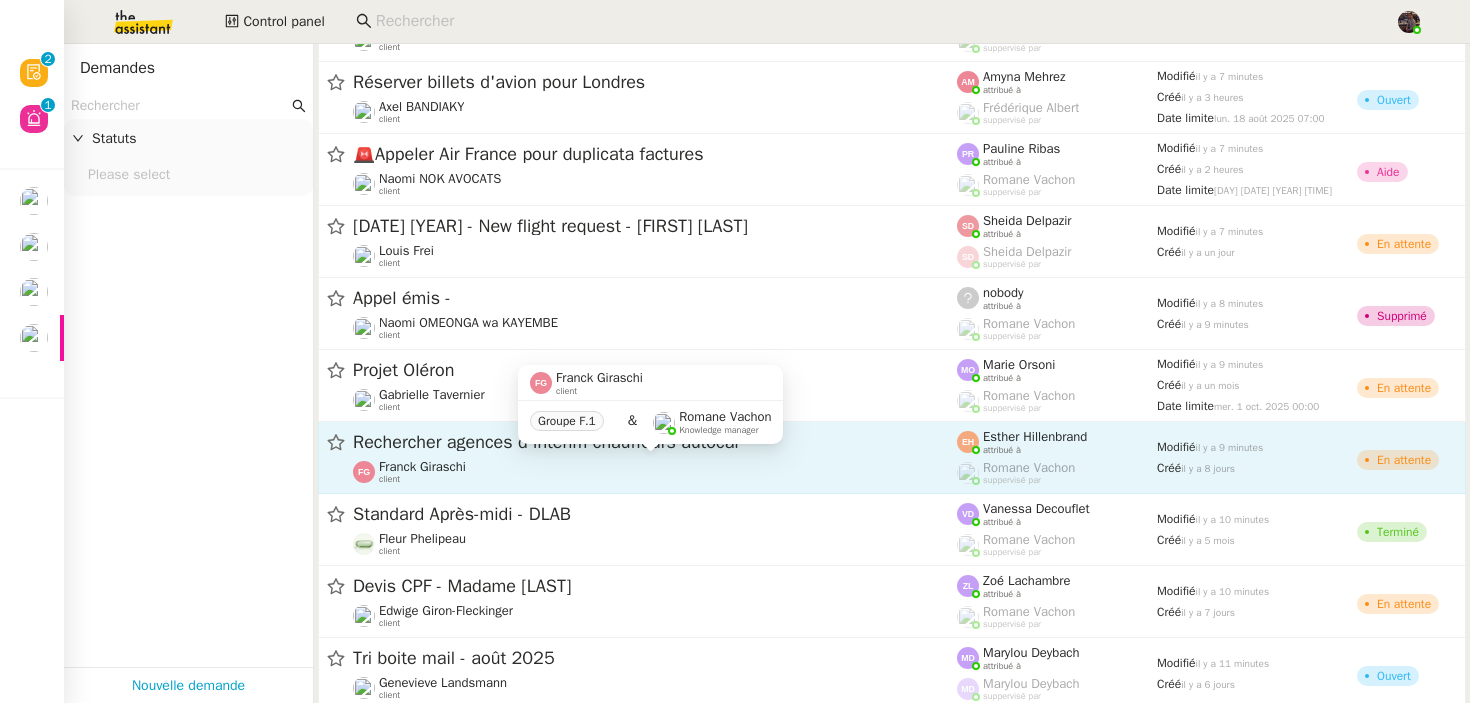 click on "Franck Giraschi" 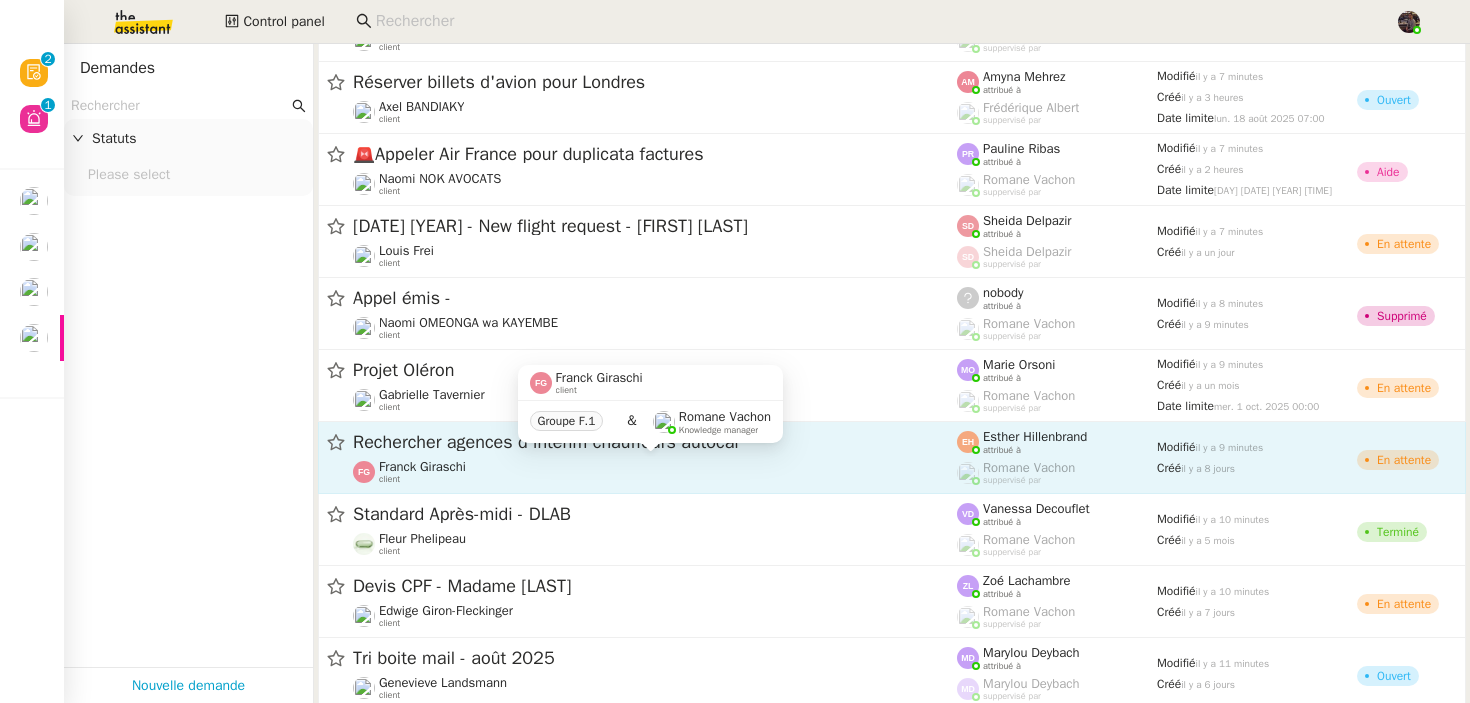 click on "Franck Giraschi    client" 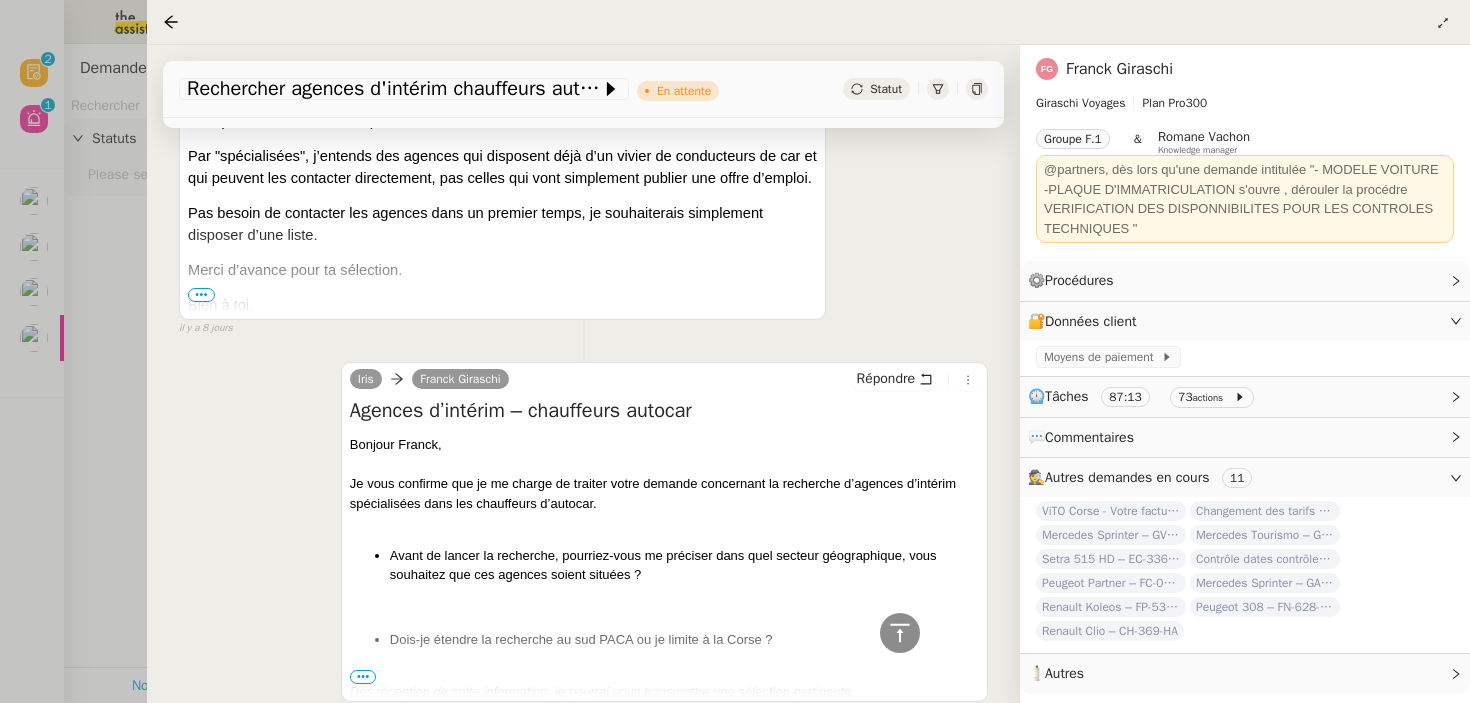 scroll, scrollTop: 5861, scrollLeft: 0, axis: vertical 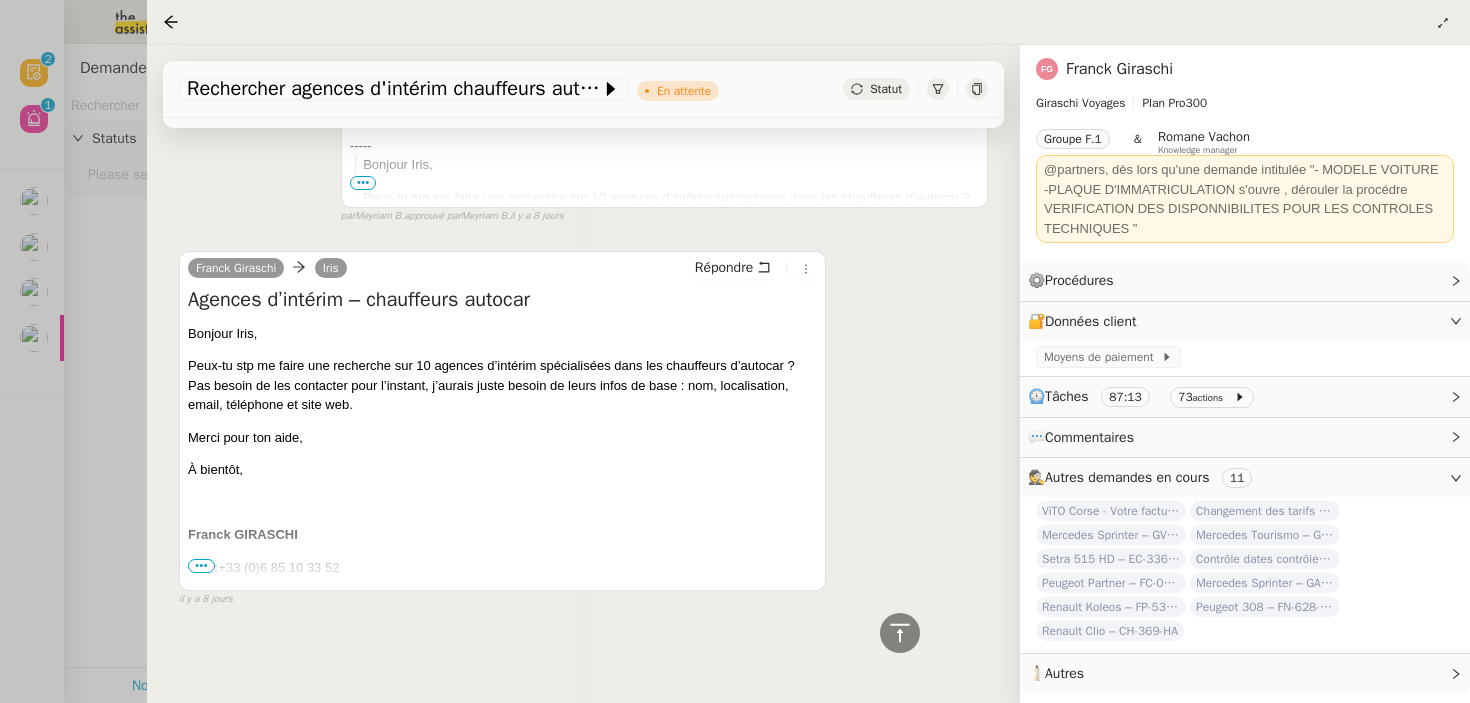 click on "Bonjour Iris," at bounding box center (502, 334) 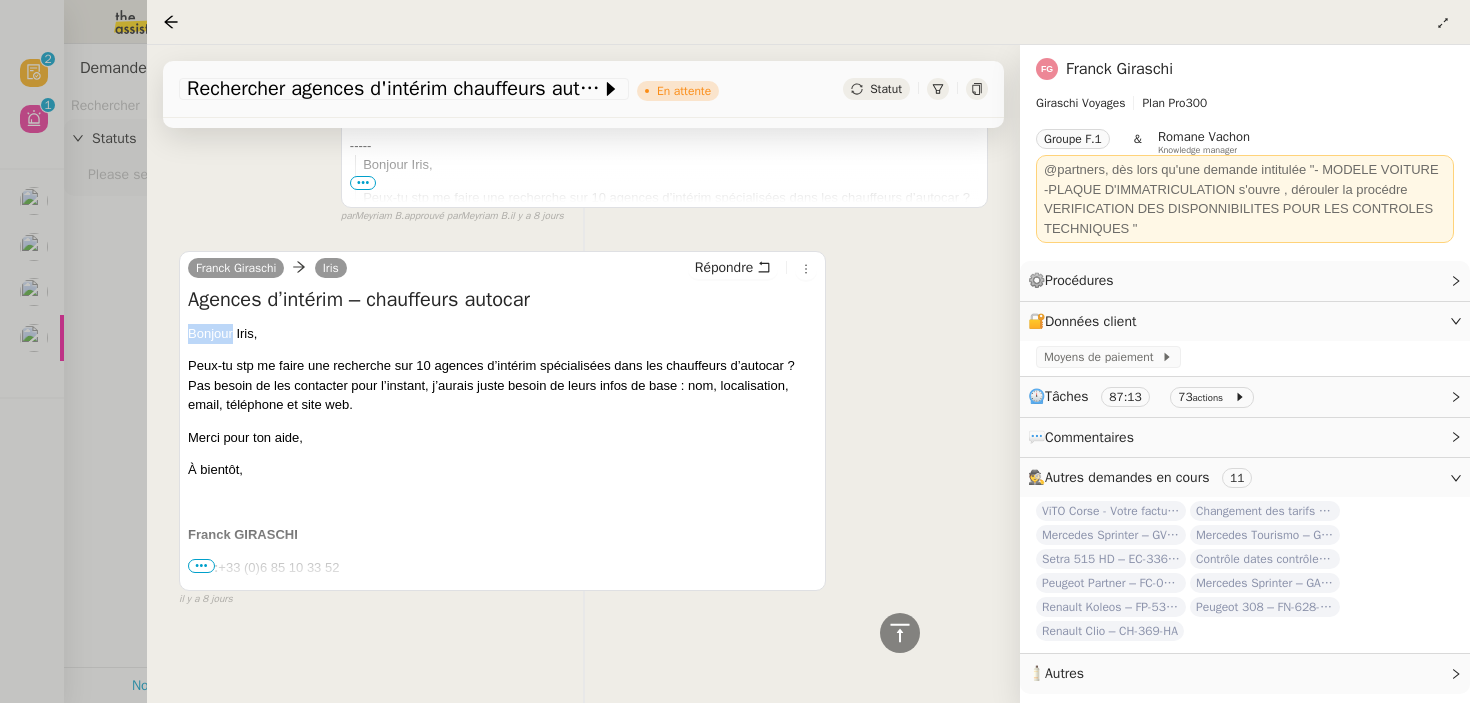 click on "Bonjour Iris," at bounding box center (502, 334) 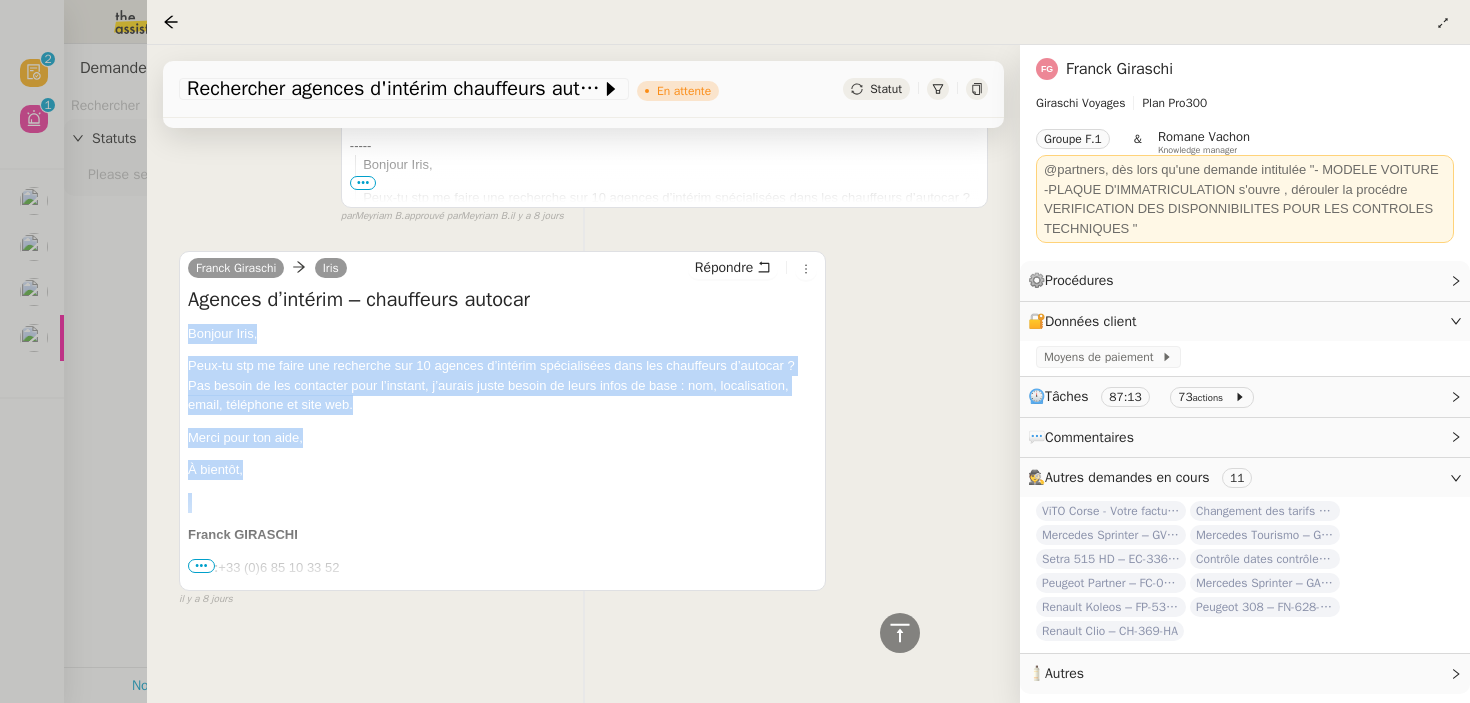 drag, startPoint x: 201, startPoint y: 328, endPoint x: 330, endPoint y: 509, distance: 222.26561 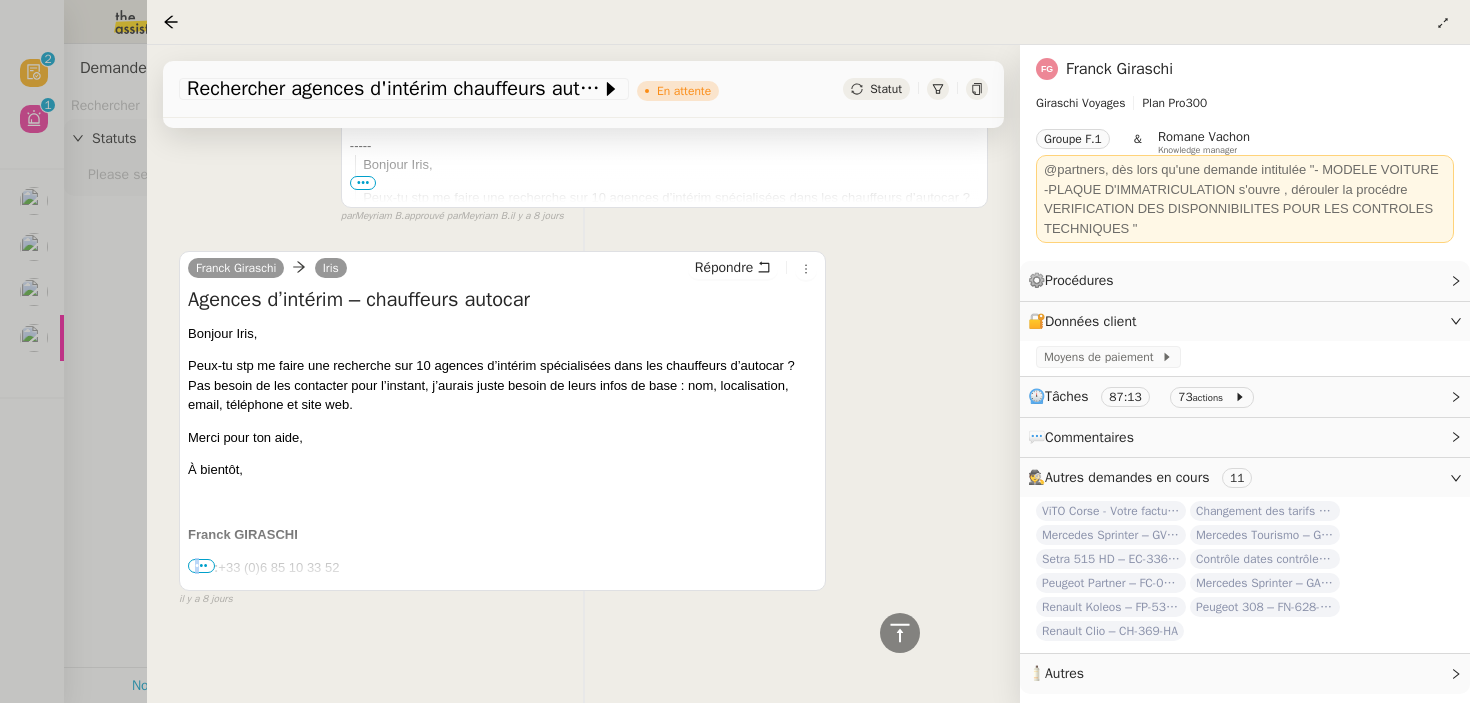 click on "•••" at bounding box center (201, 566) 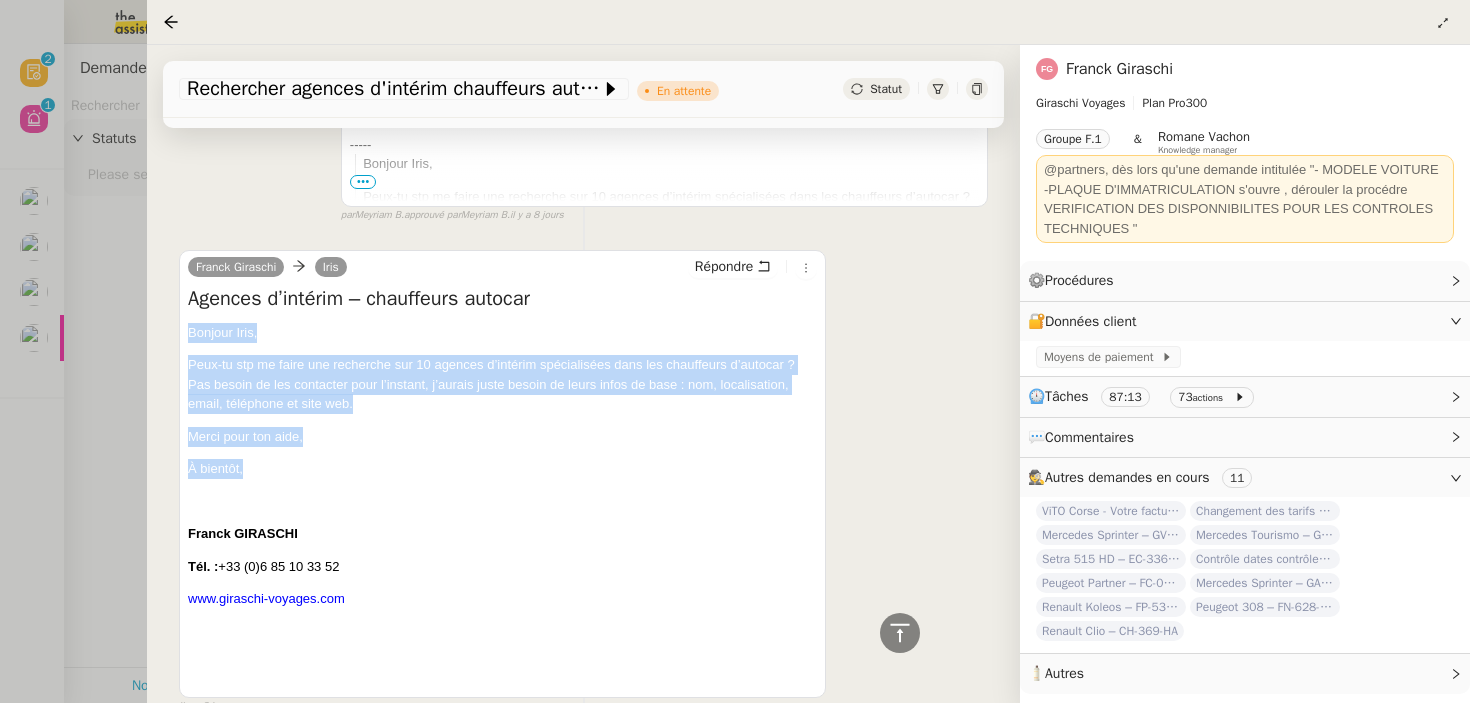 drag, startPoint x: 278, startPoint y: 470, endPoint x: 183, endPoint y: 331, distance: 168.3627 